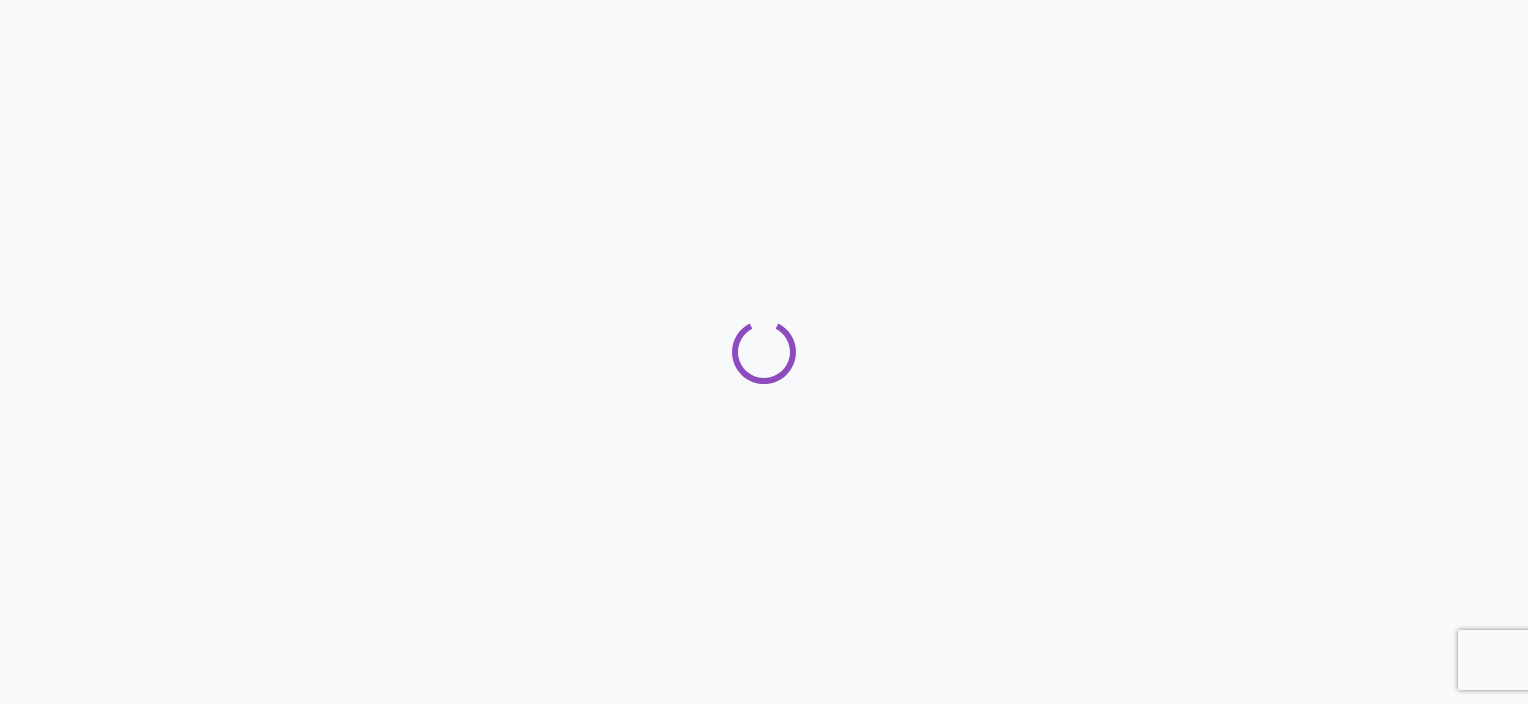 scroll, scrollTop: 0, scrollLeft: 0, axis: both 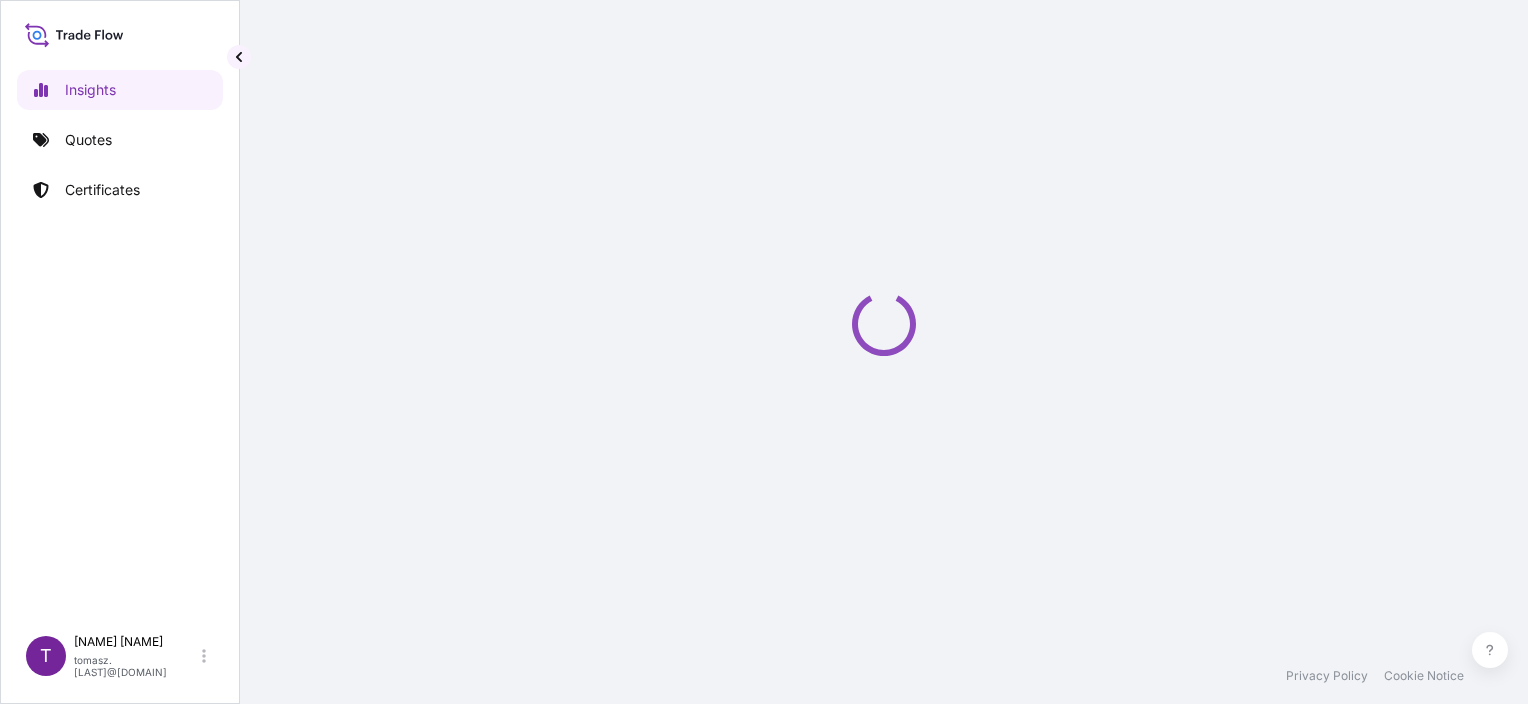 select on "2025" 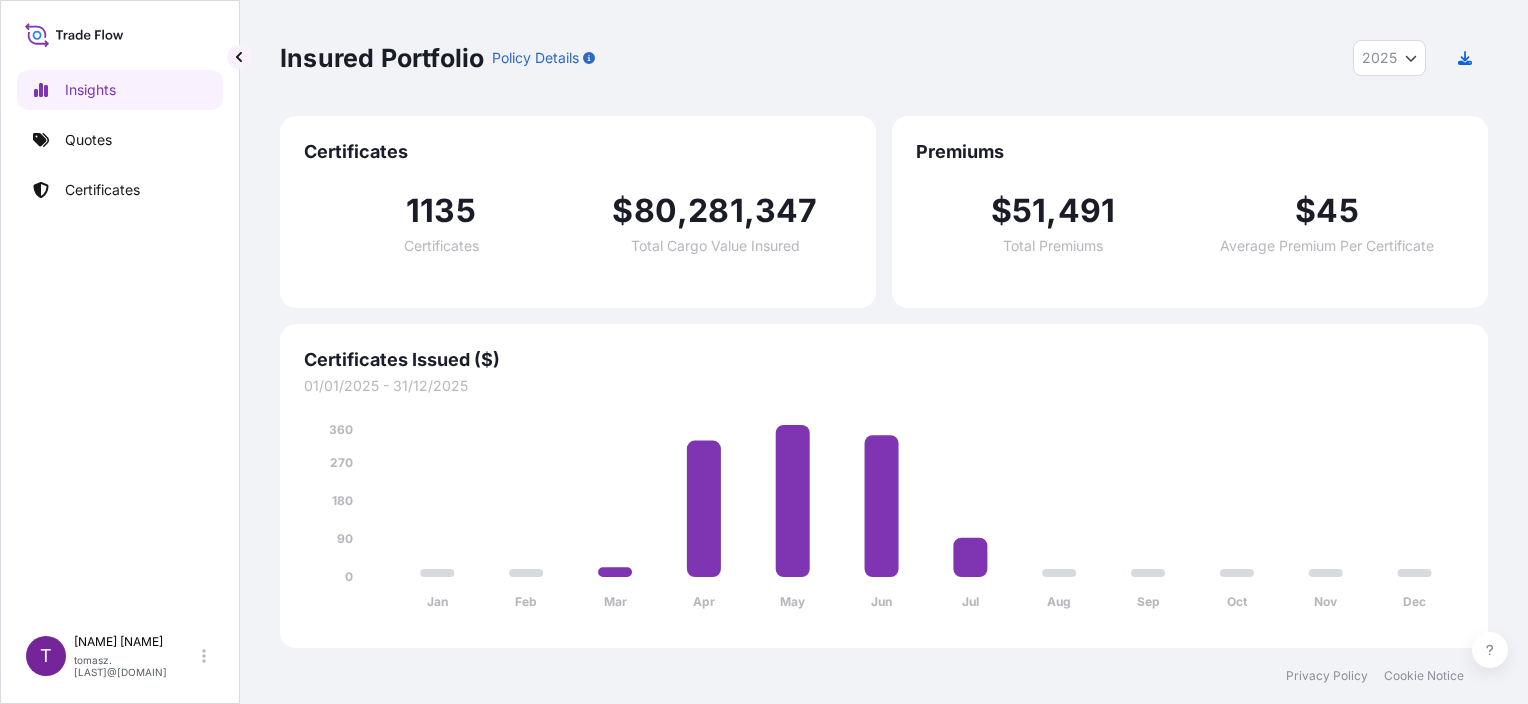drag, startPoint x: 130, startPoint y: 428, endPoint x: 143, endPoint y: 332, distance: 96.87621 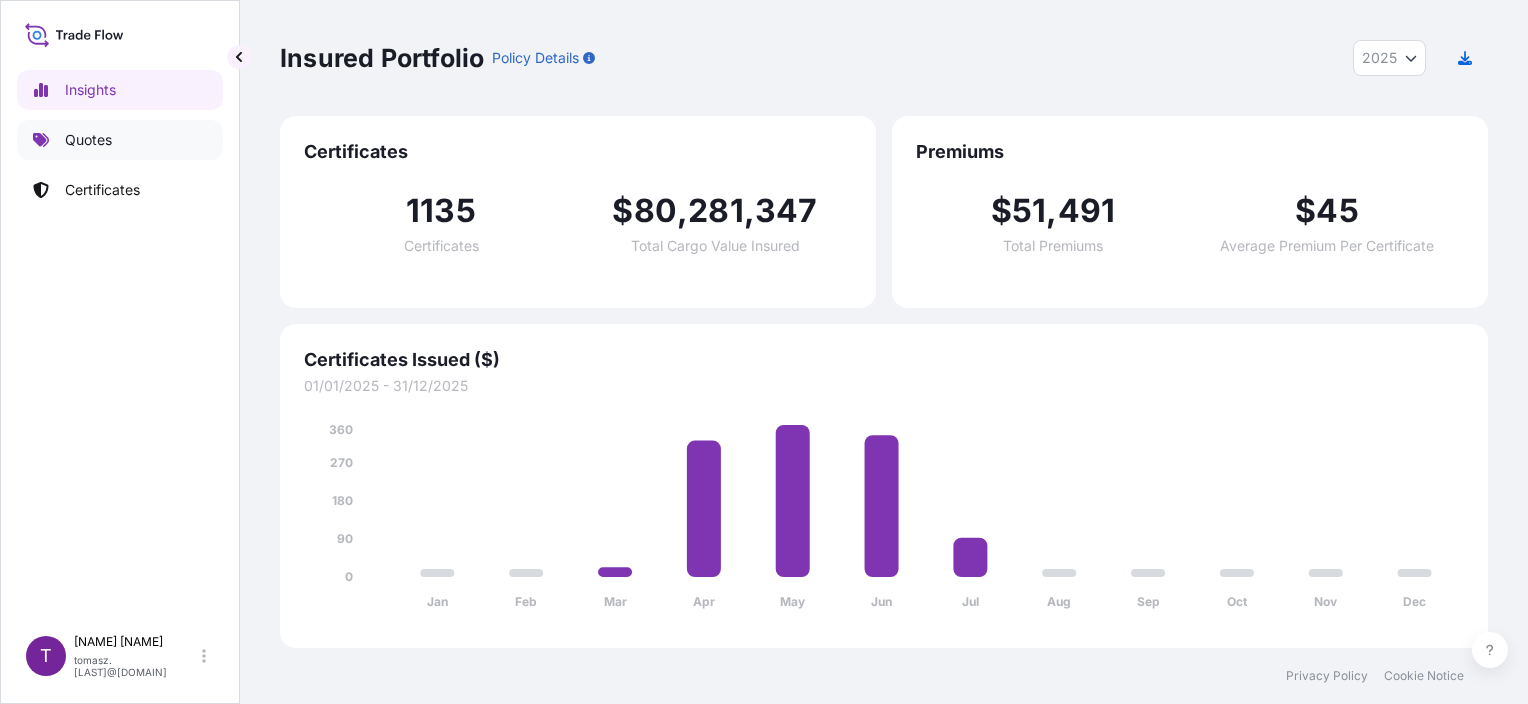 click on "Quotes" at bounding box center [88, 140] 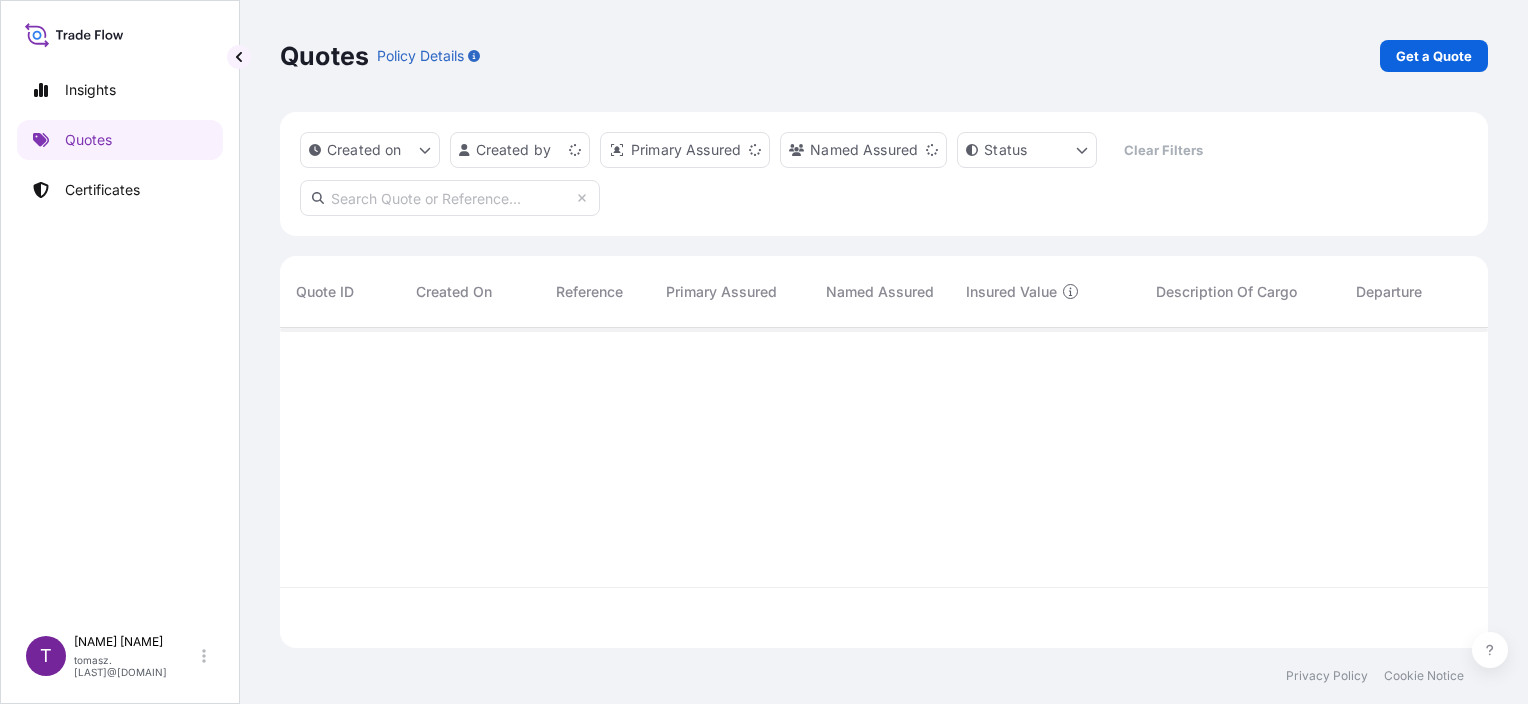 scroll, scrollTop: 16, scrollLeft: 16, axis: both 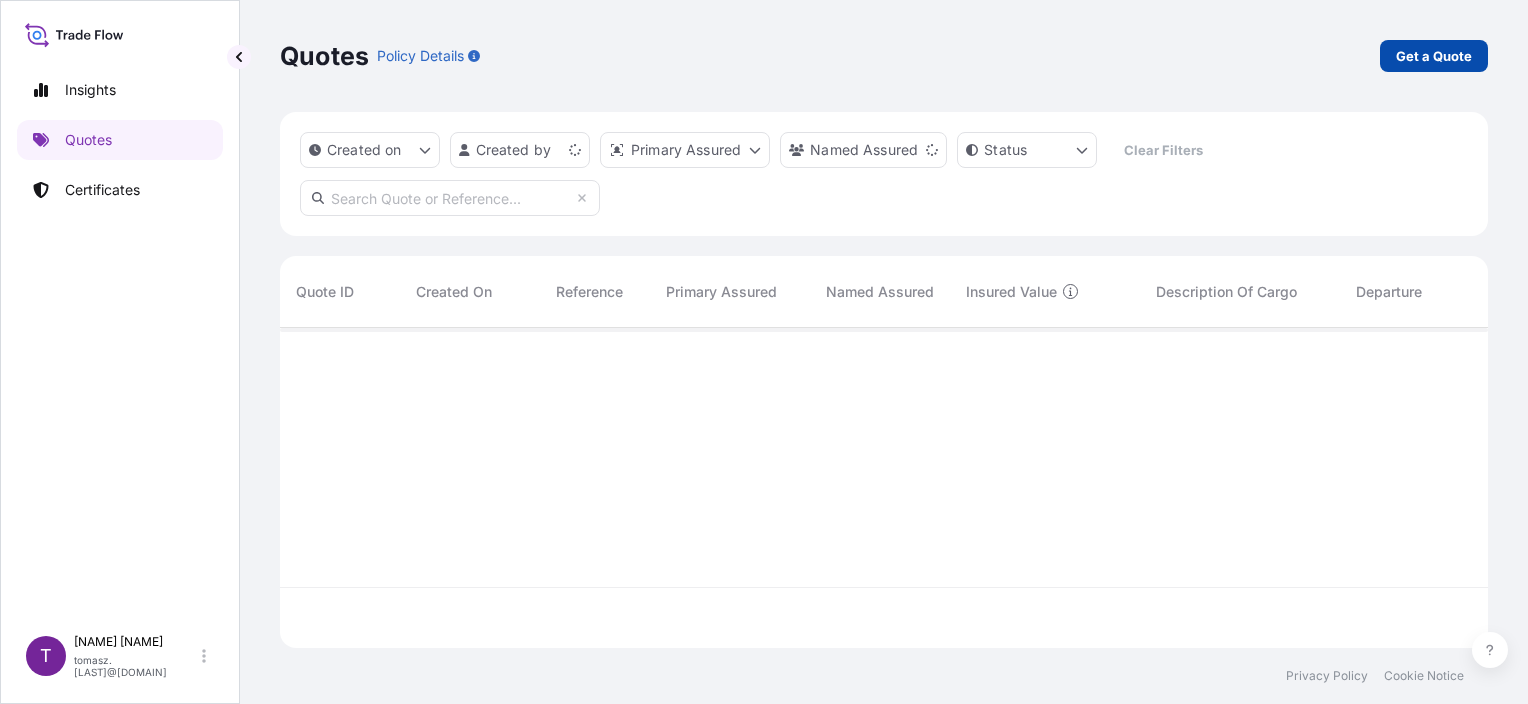 click on "Get a Quote" at bounding box center (1434, 56) 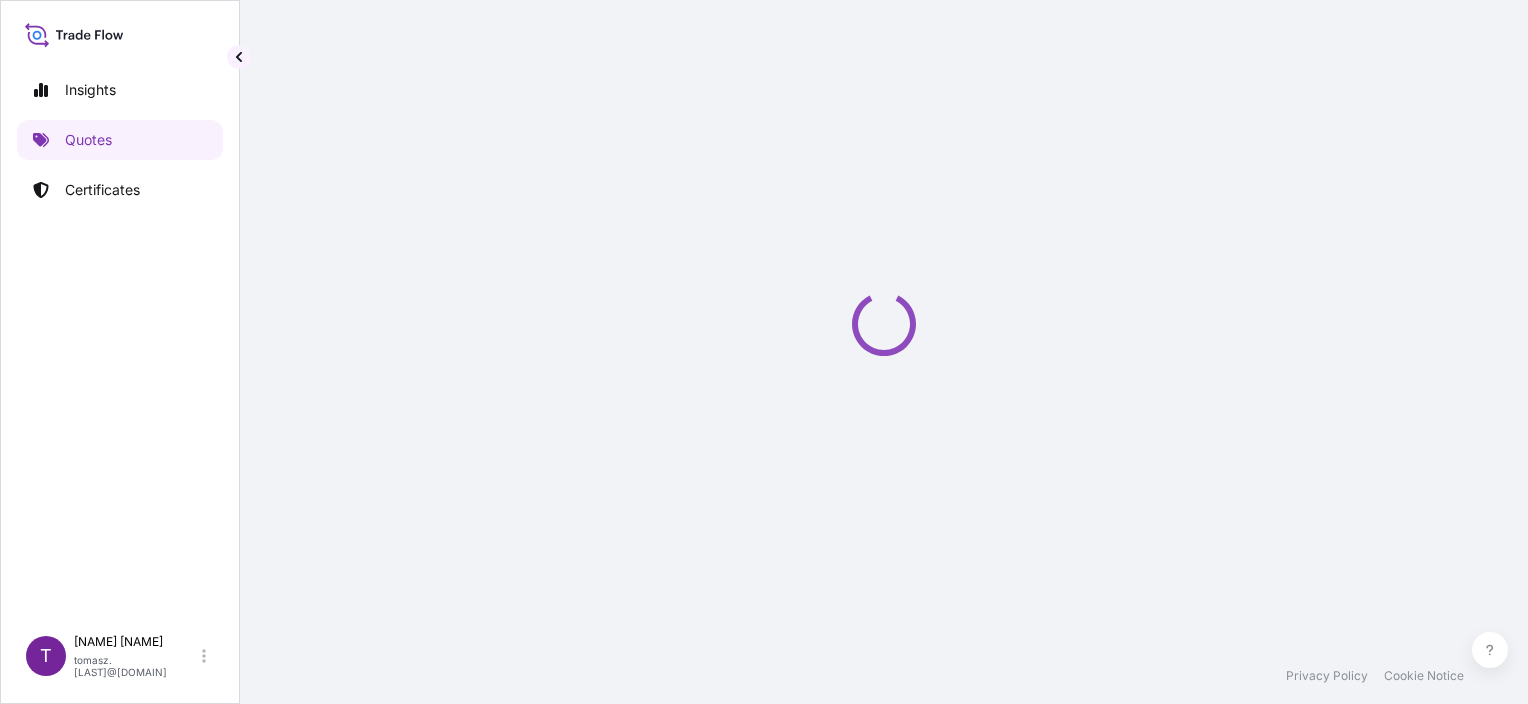 select on "Sea" 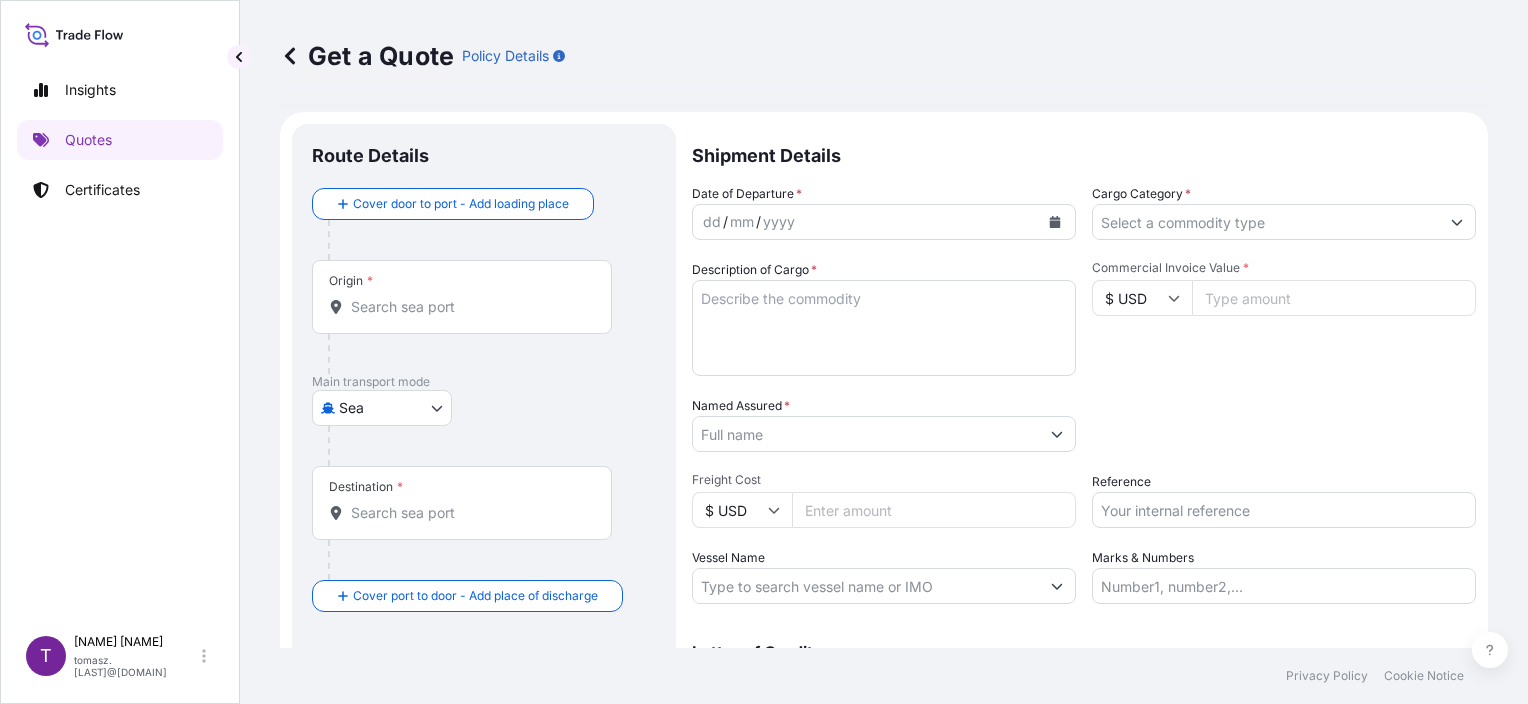 scroll, scrollTop: 32, scrollLeft: 0, axis: vertical 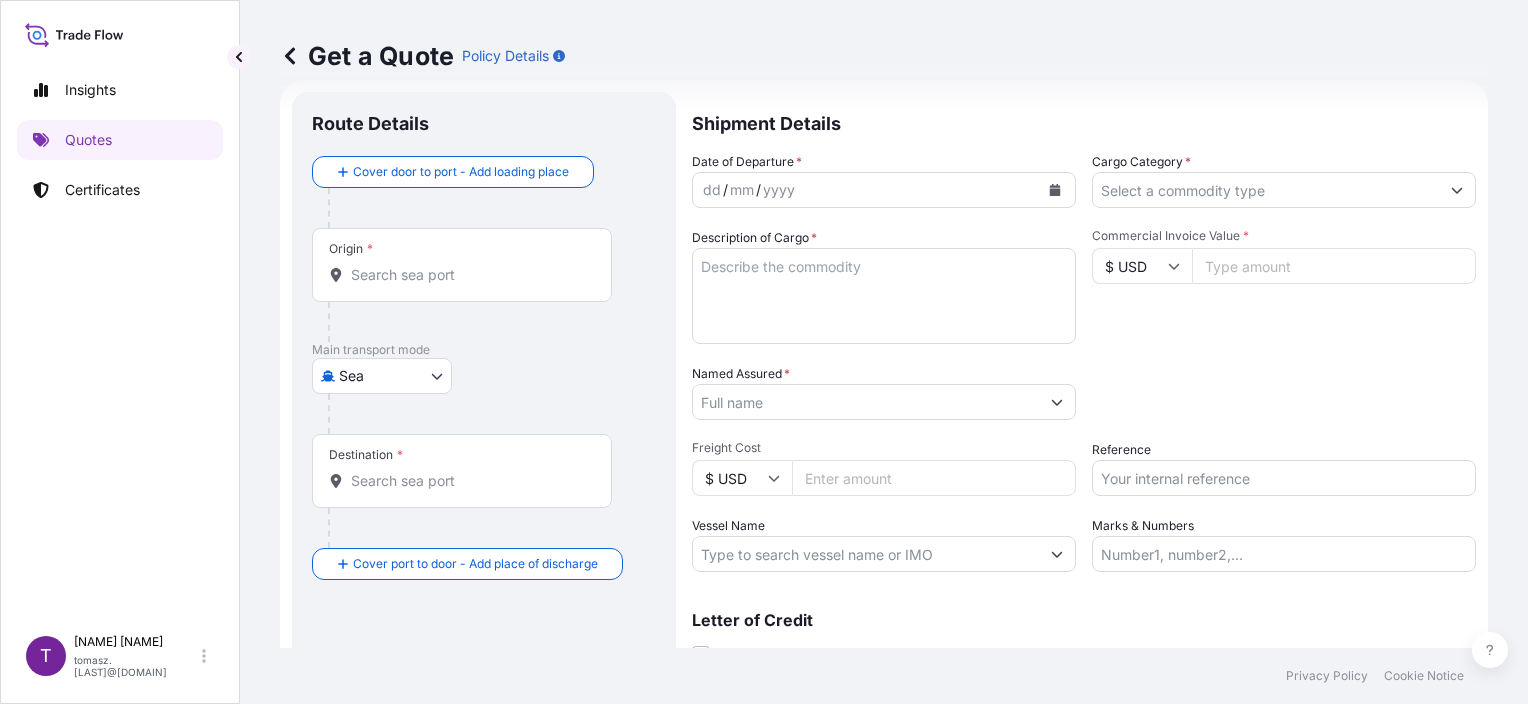 click at bounding box center (1055, 190) 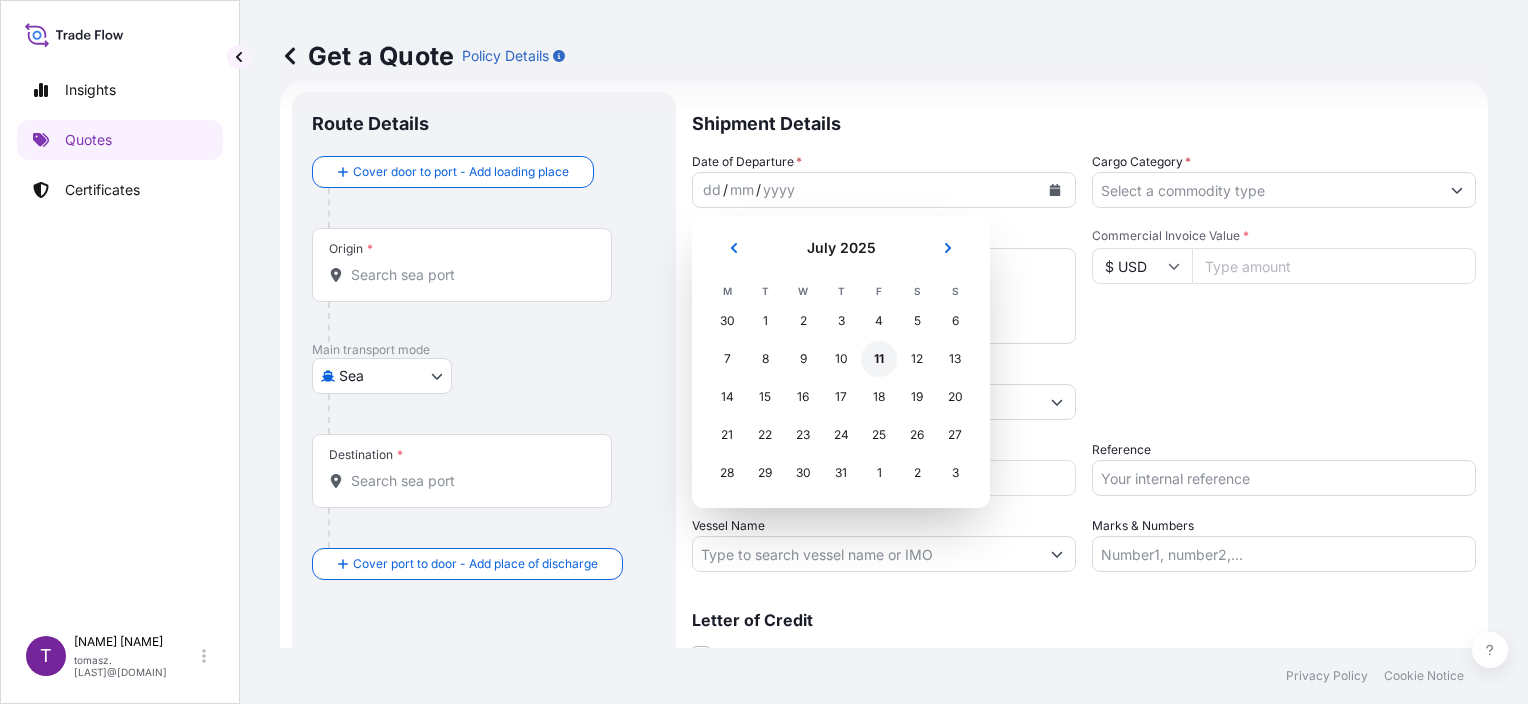 click on "11" at bounding box center (879, 359) 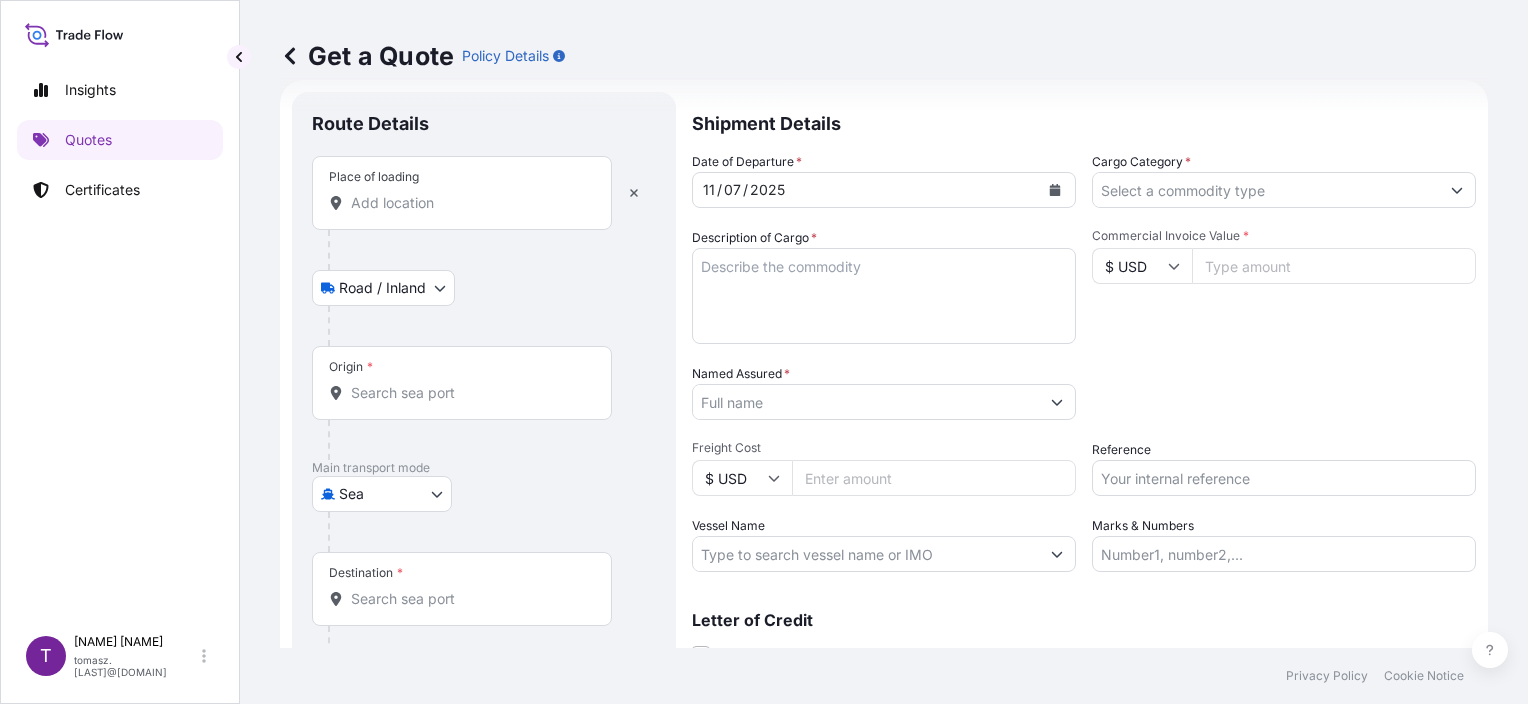 click on "Place of loading" at bounding box center (469, 203) 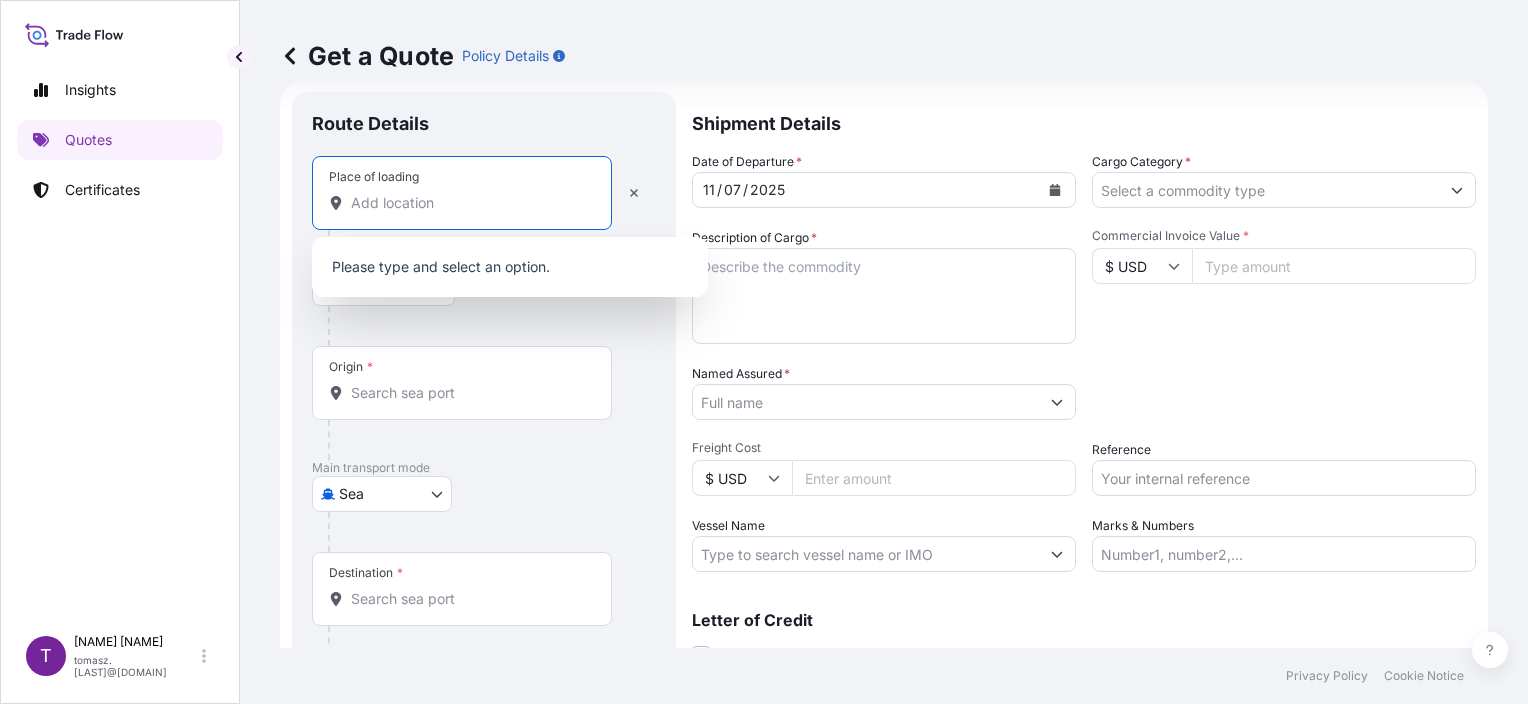 paste on "Maillane, [COUNTRY]" 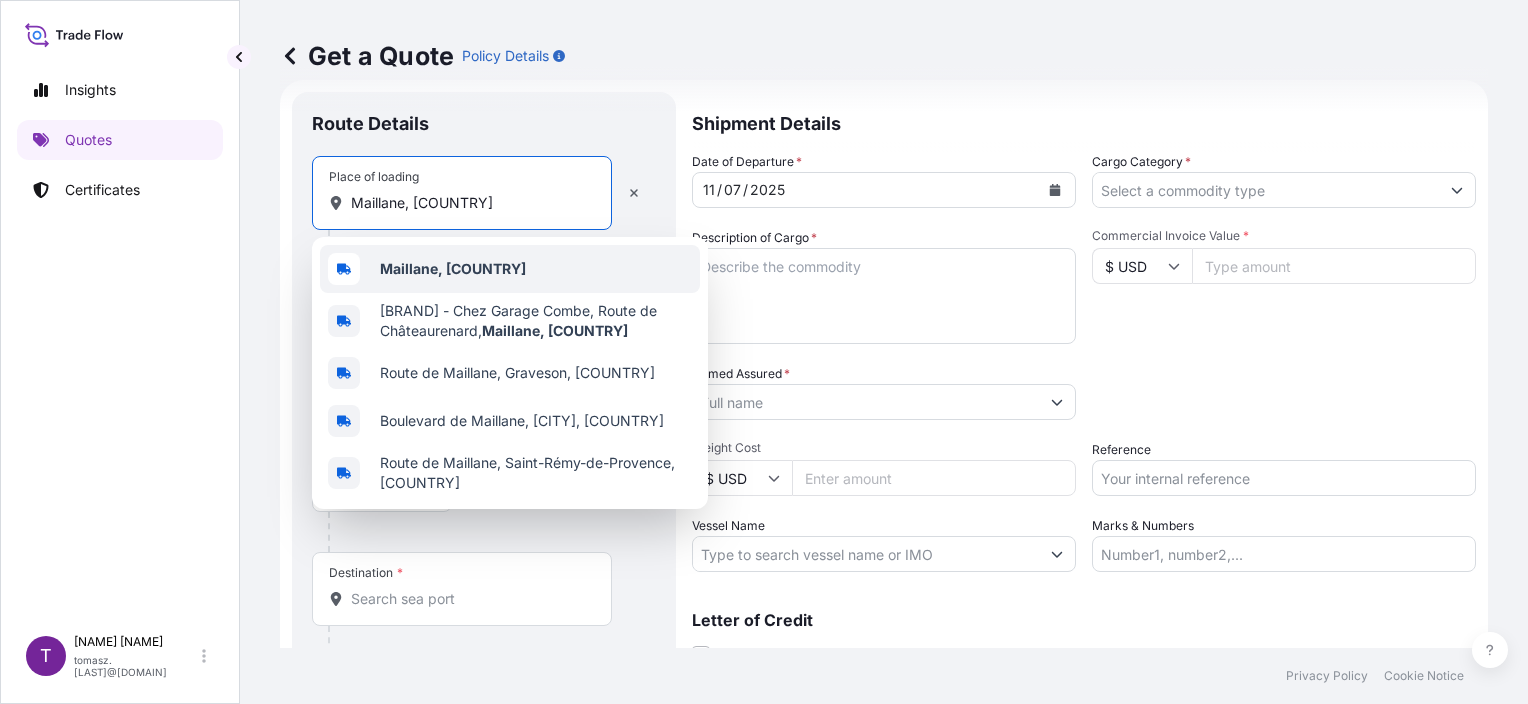 click on "Maillane, [COUNTRY]" at bounding box center (453, 269) 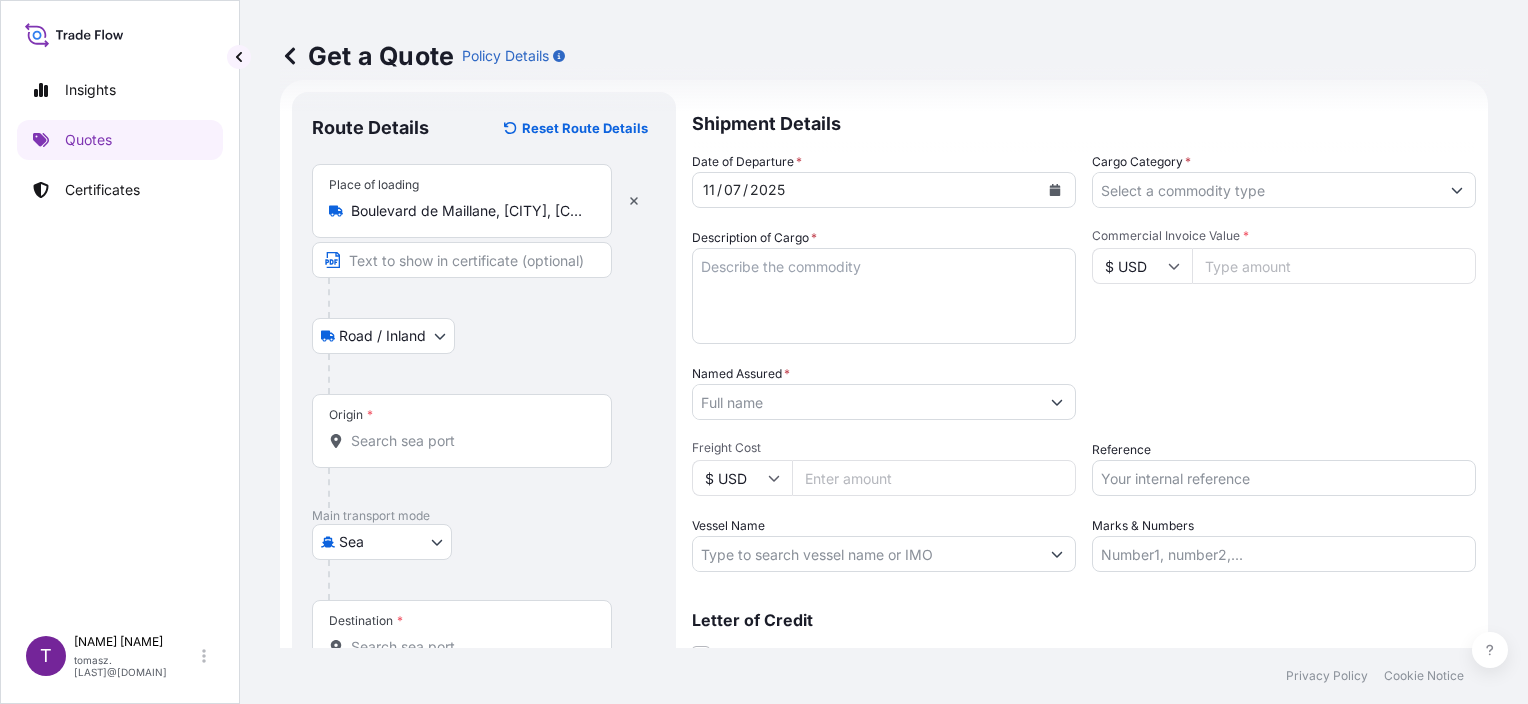 click on "Boulevard de Maillane, [CITY], [COUNTRY]" at bounding box center (469, 211) 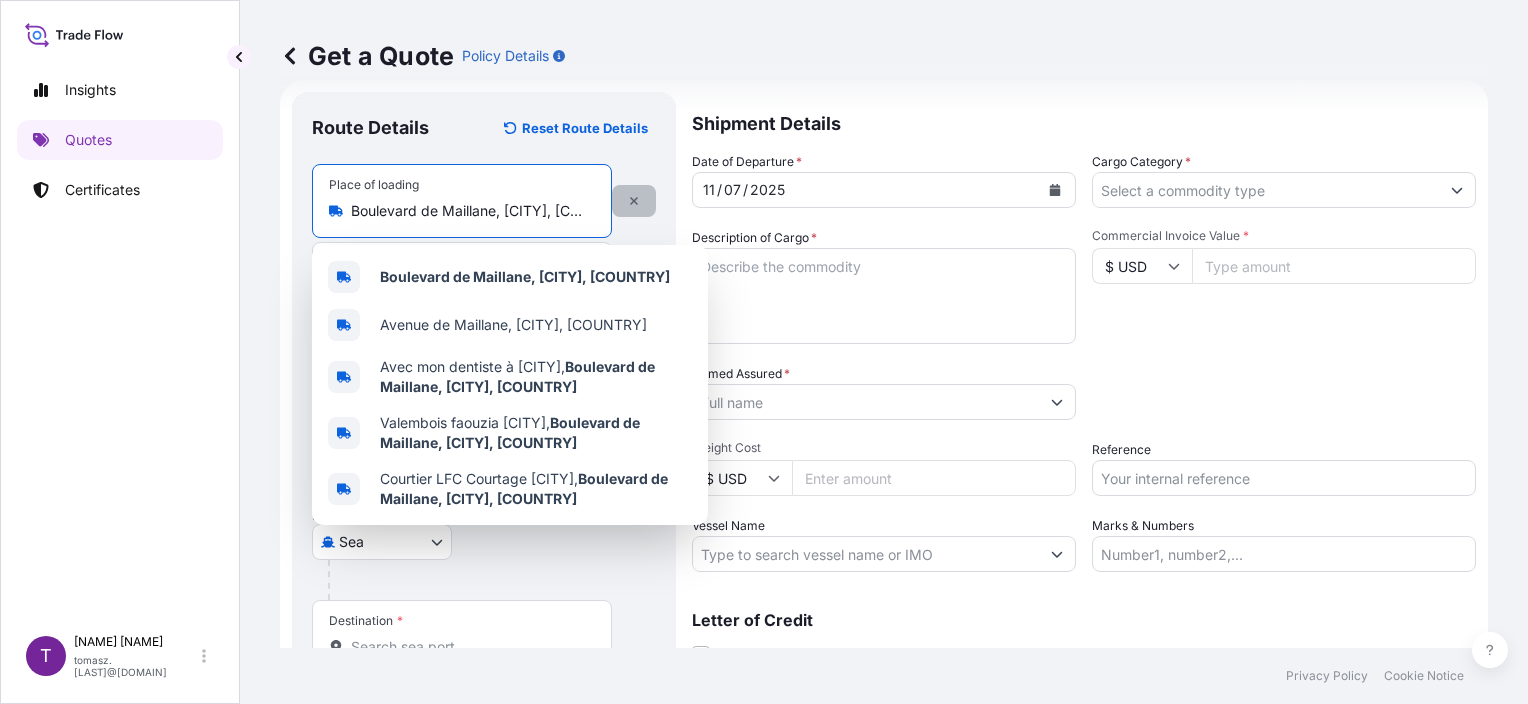 click 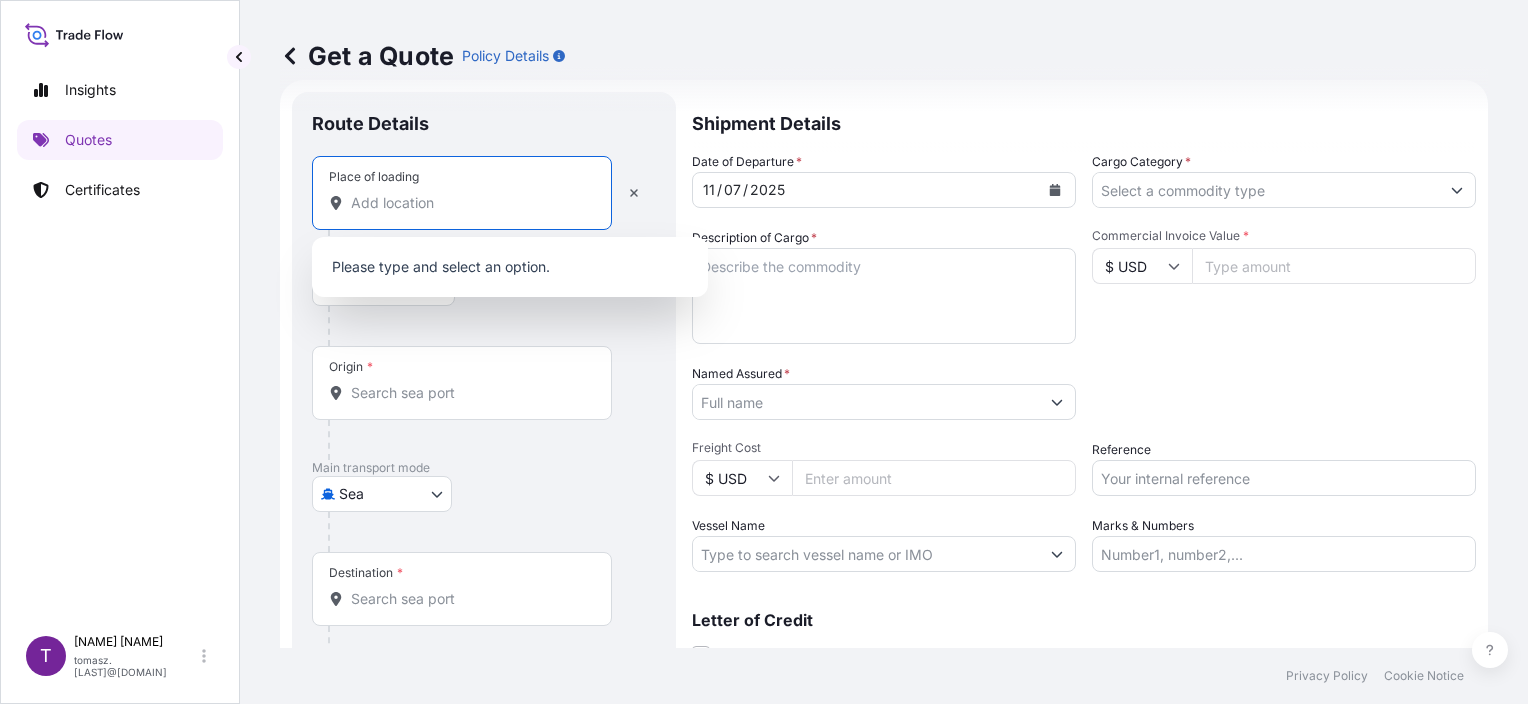 click on "Place of loading" at bounding box center (469, 203) 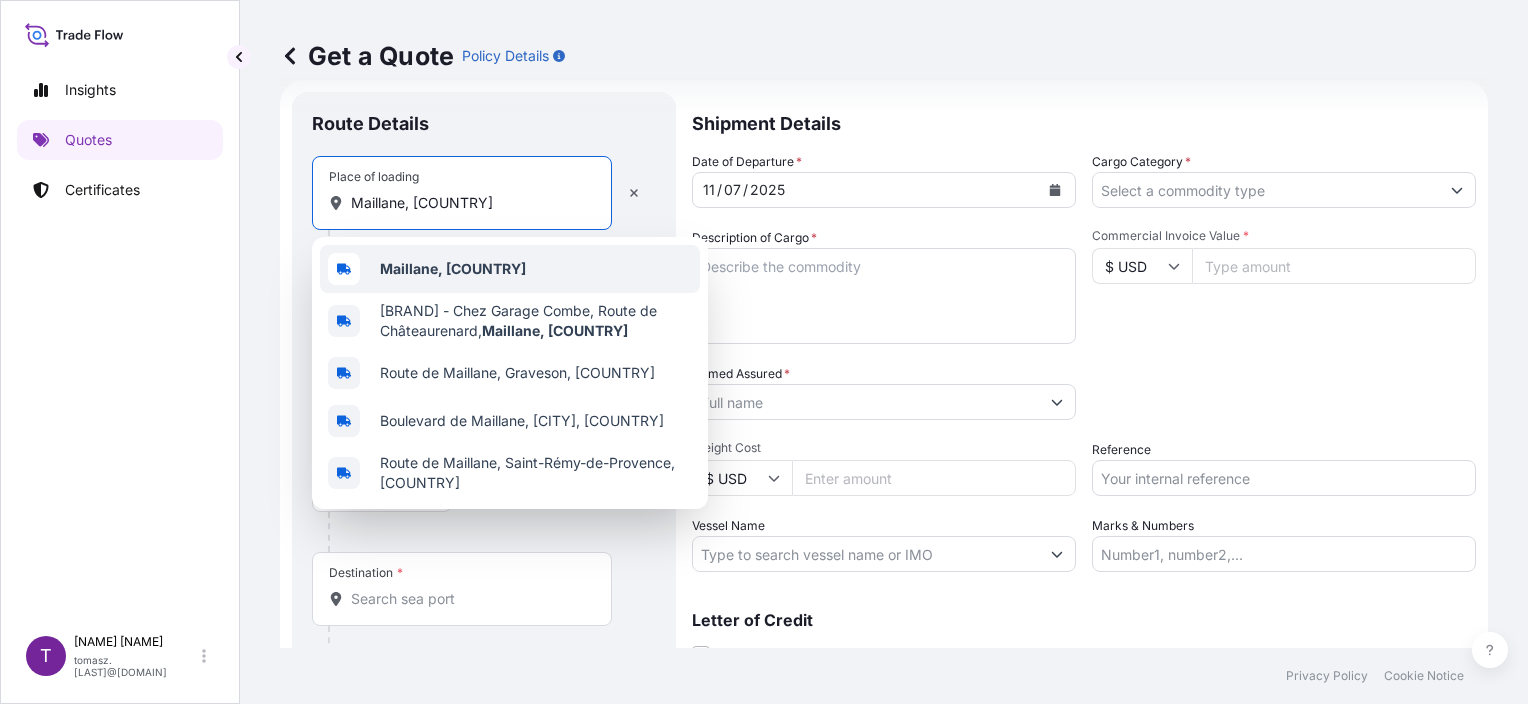 click on "Maillane, [COUNTRY]" at bounding box center [453, 268] 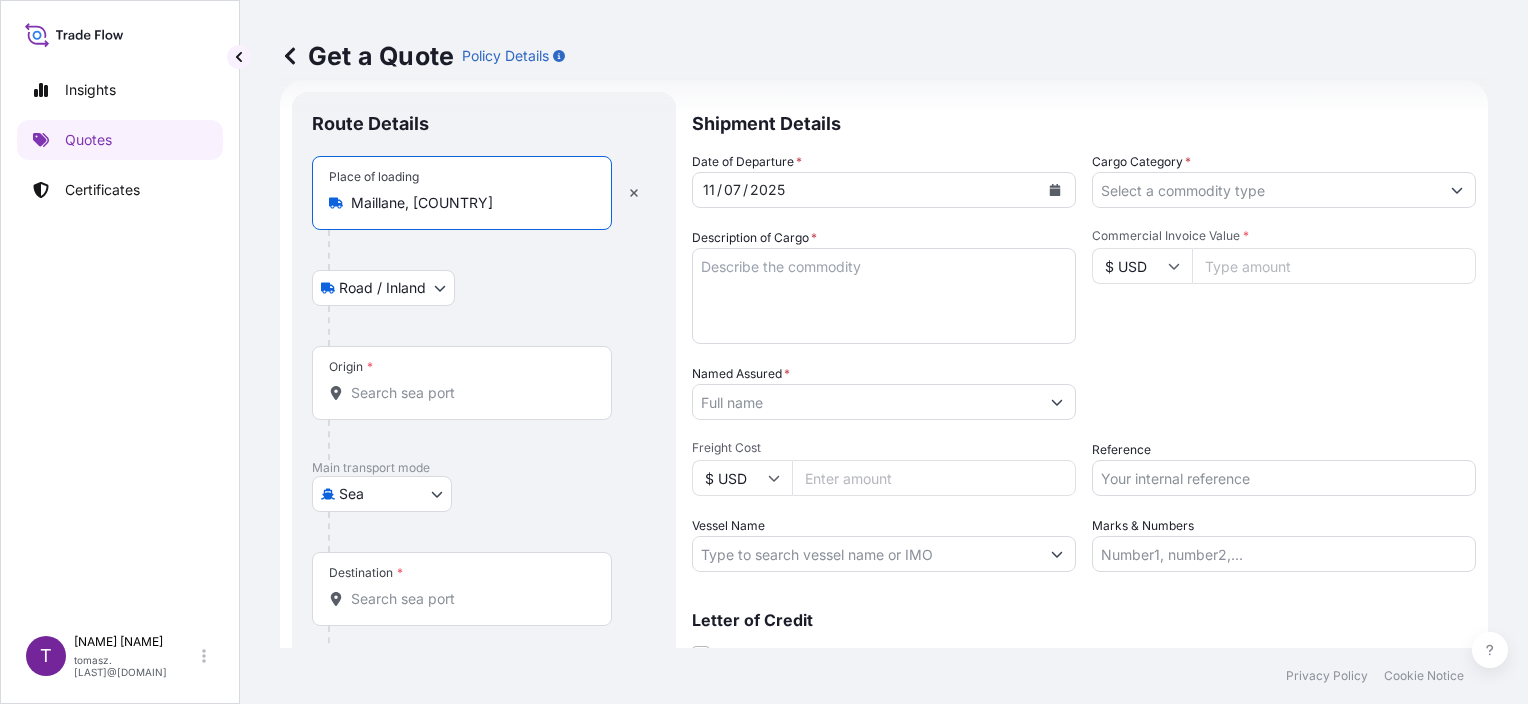 type on "Maillane, [COUNTRY]" 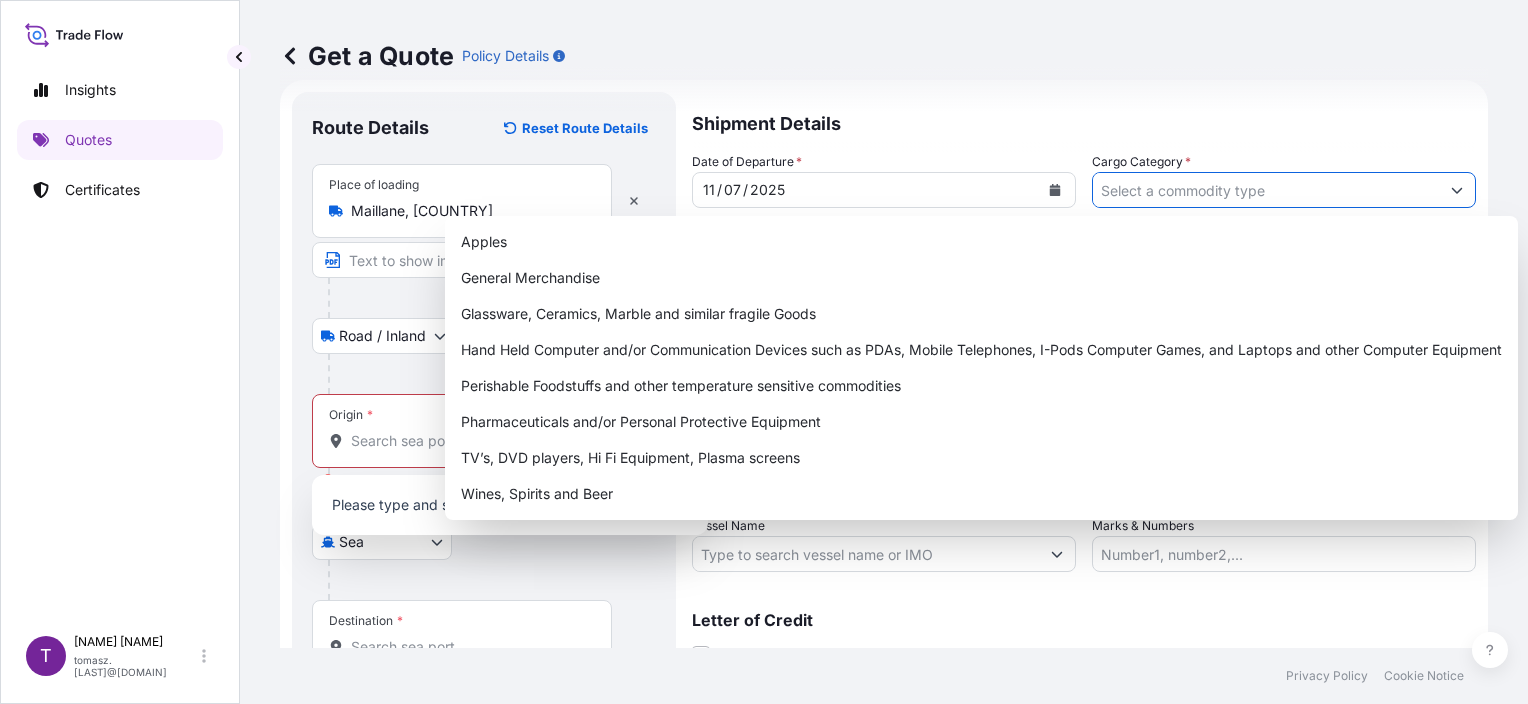 click on "Cargo Category *" at bounding box center [1266, 190] 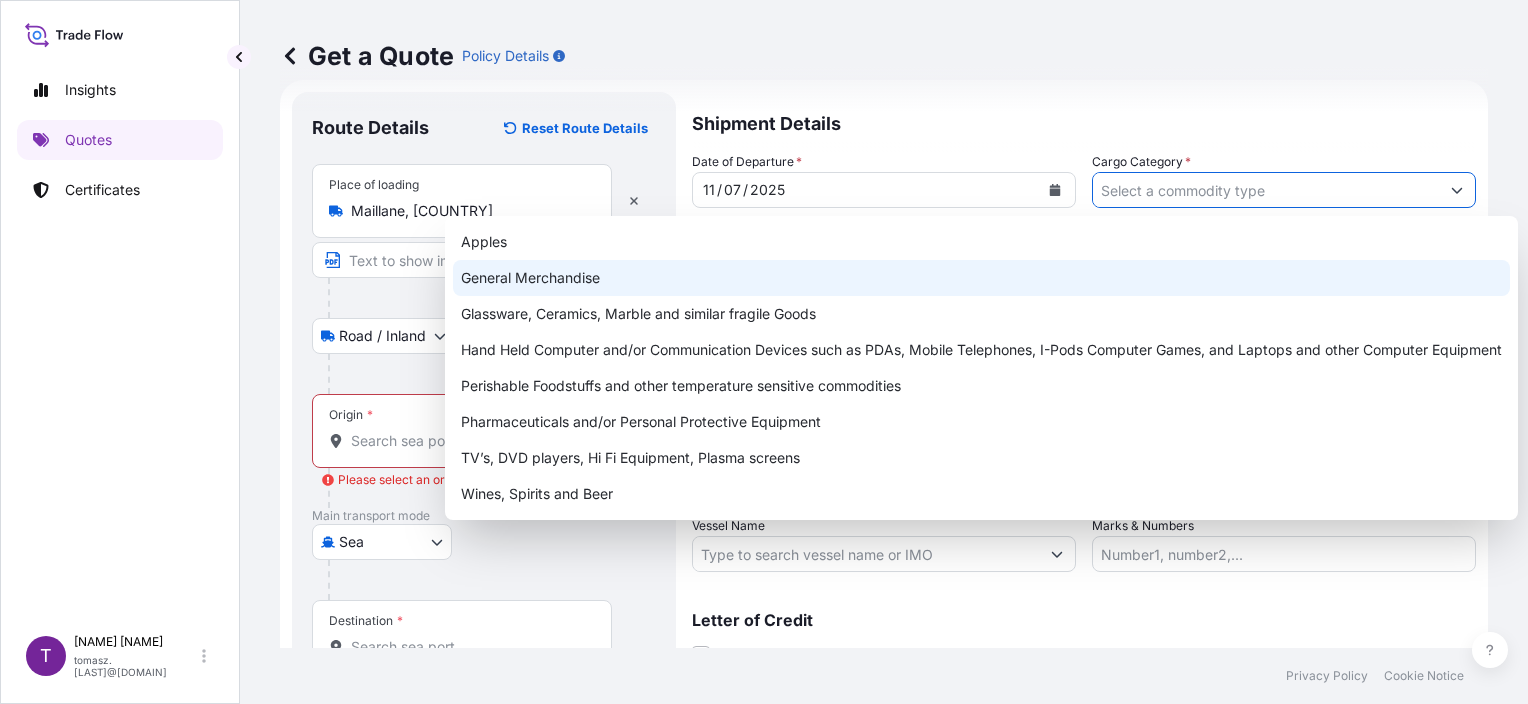 click on "General Merchandise" at bounding box center [981, 278] 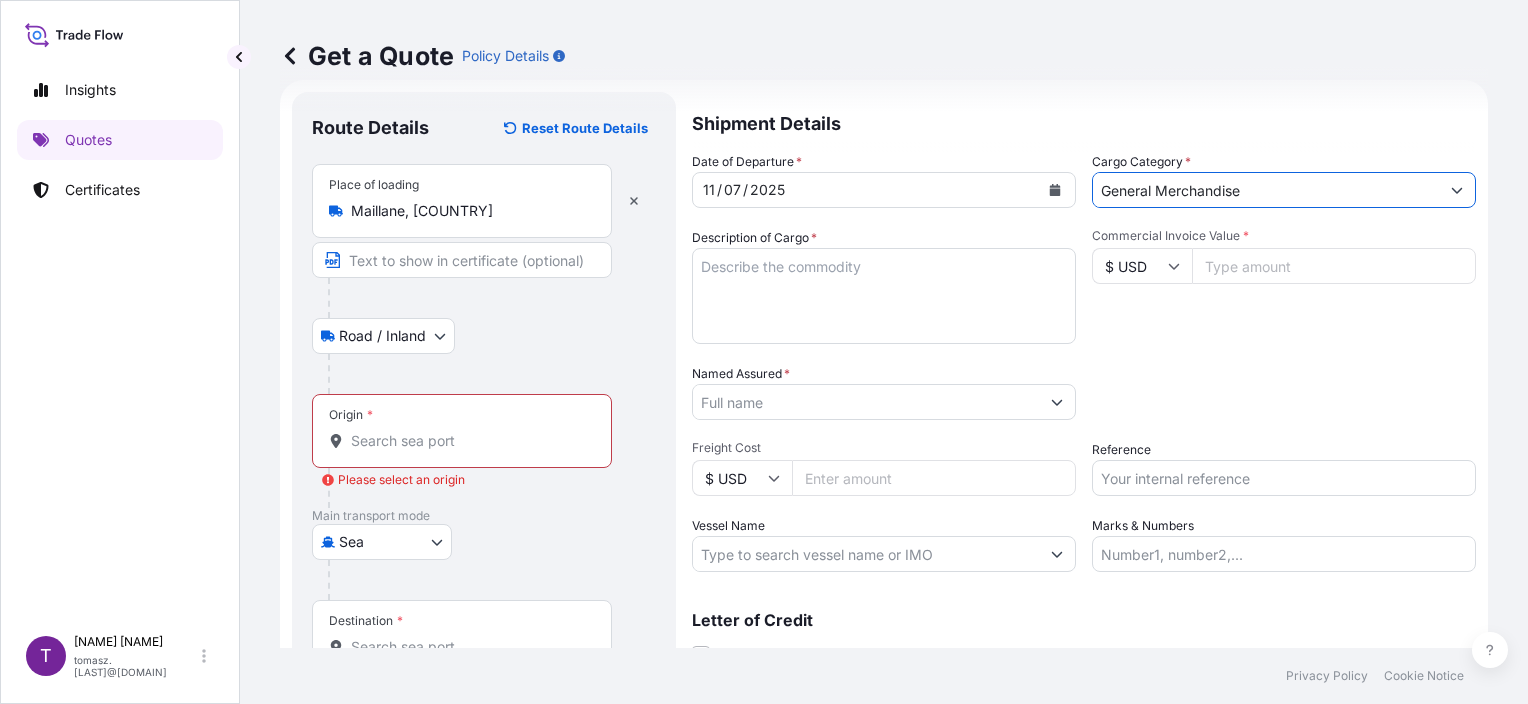 click on "Shipment Details" at bounding box center (1084, 122) 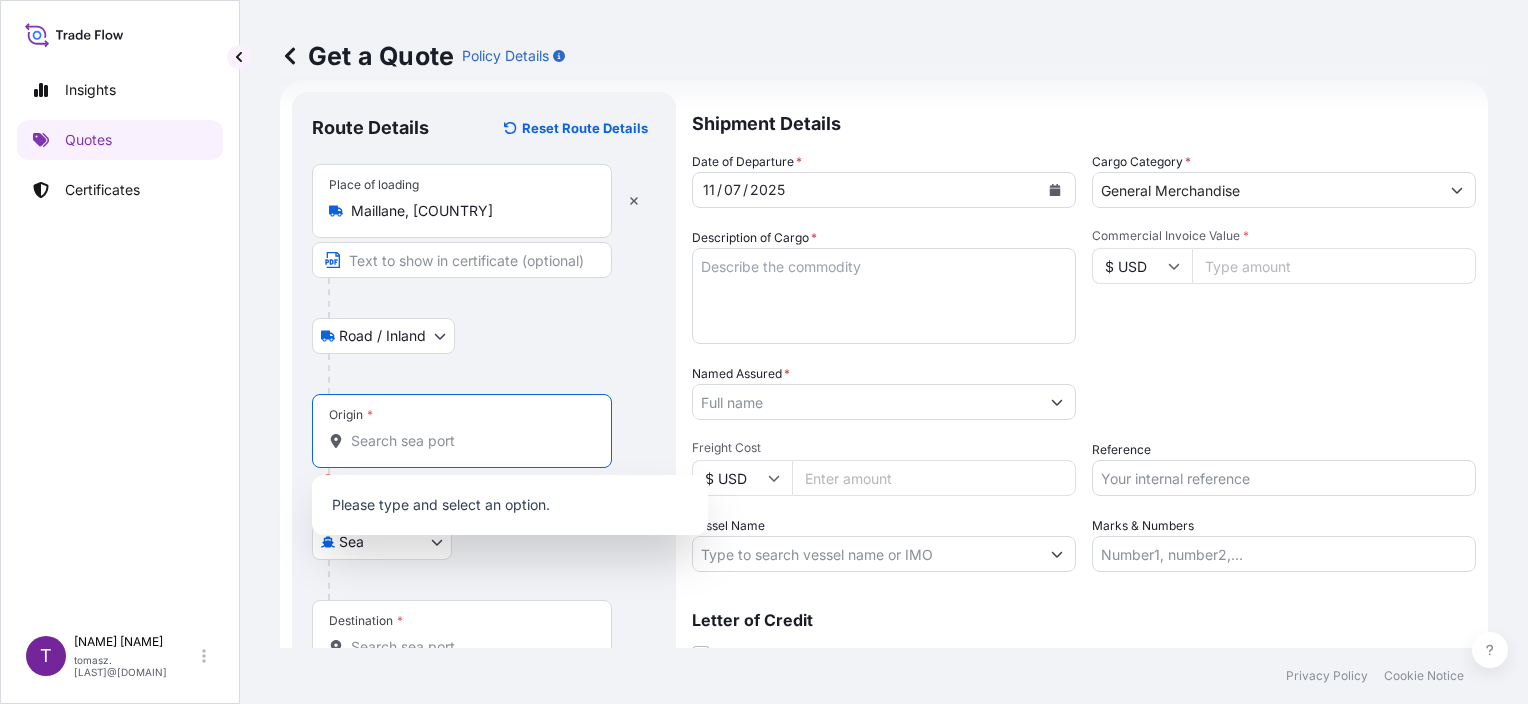 click on "Origin * Please select an origin" at bounding box center (469, 441) 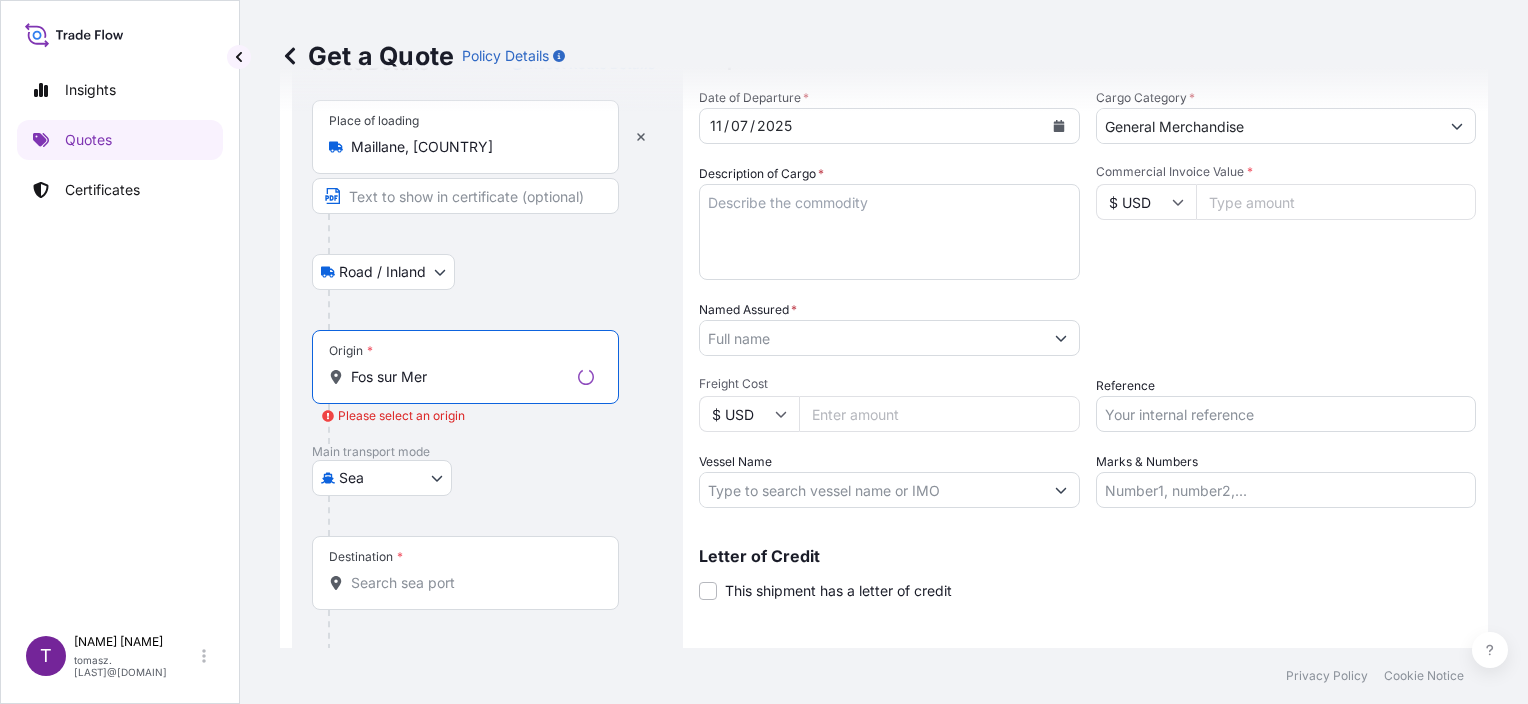 scroll, scrollTop: 132, scrollLeft: 0, axis: vertical 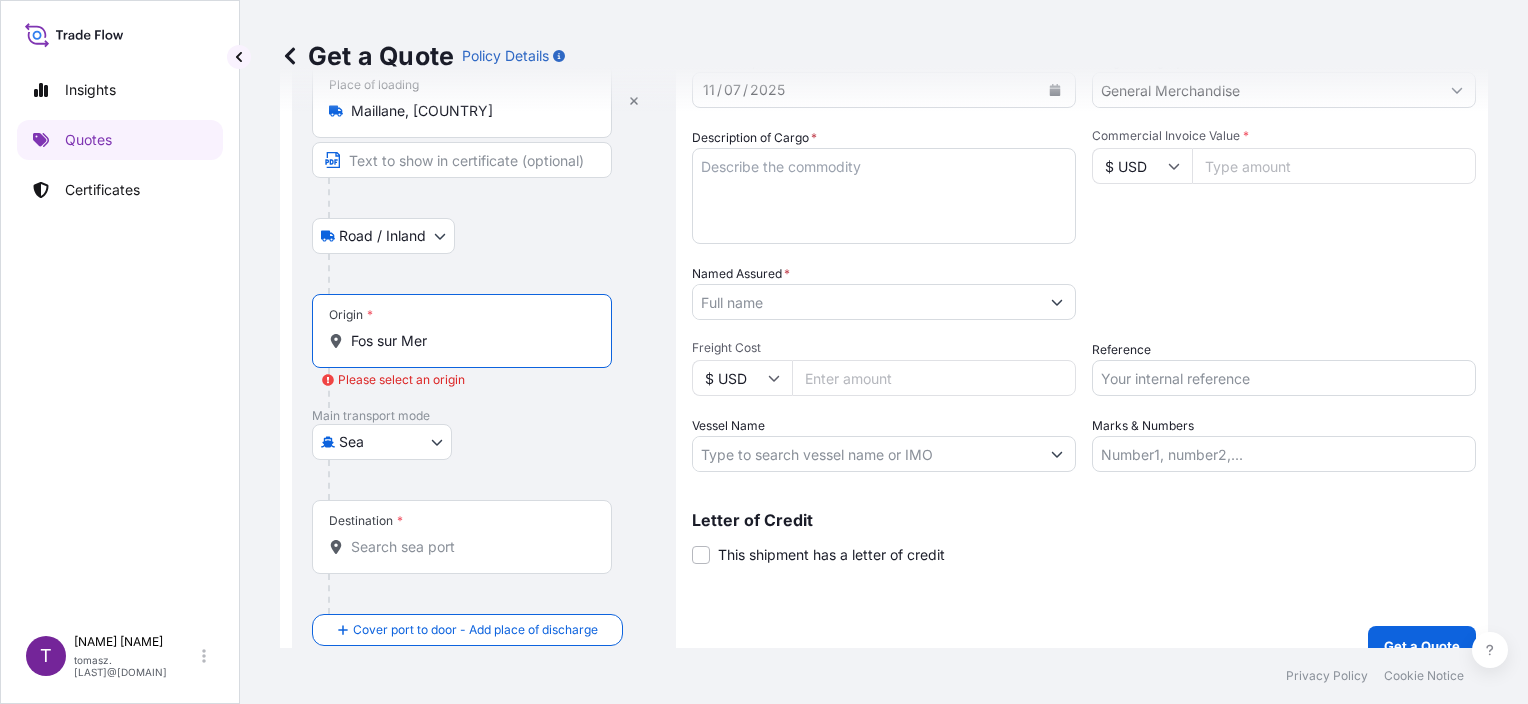 click on "Fos sur Mer" at bounding box center (469, 341) 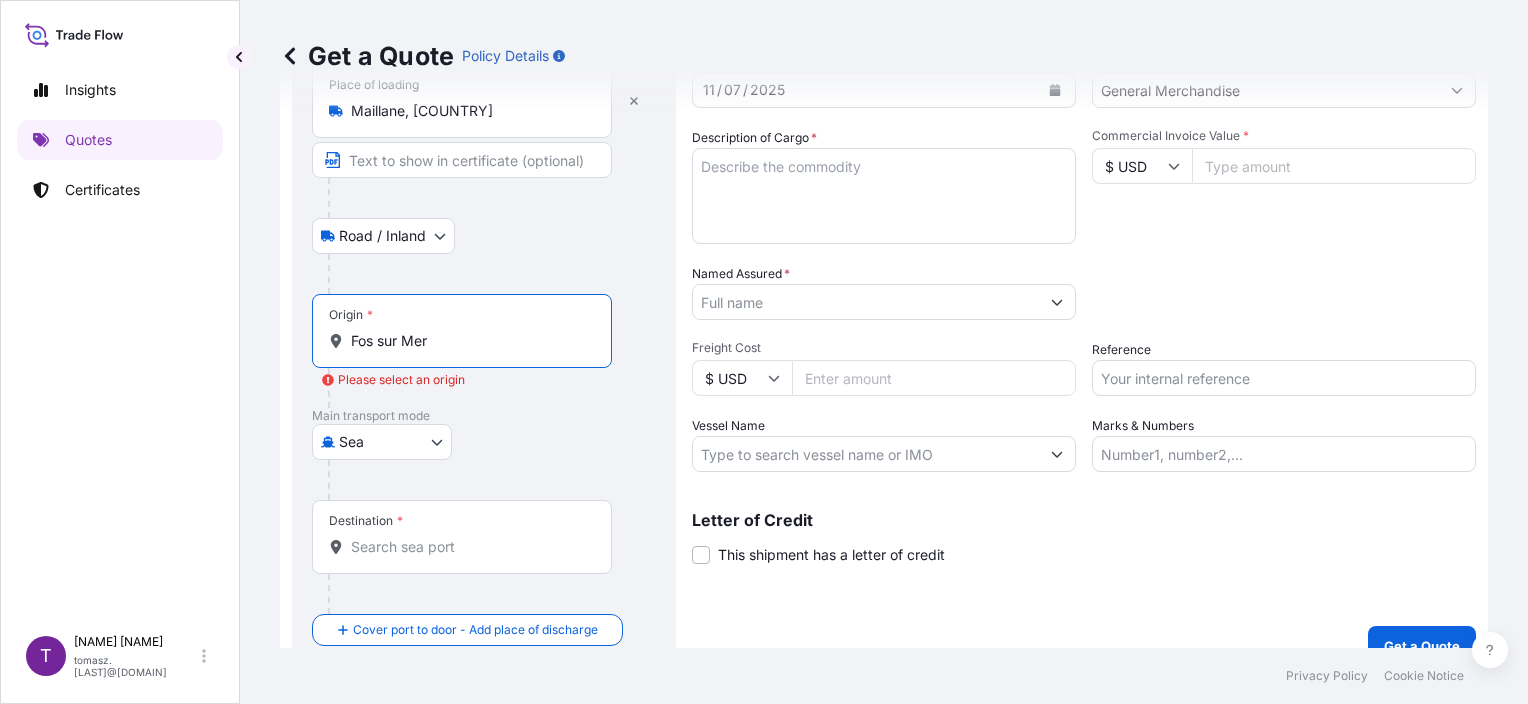 click on "Fos sur Mer" at bounding box center [469, 341] 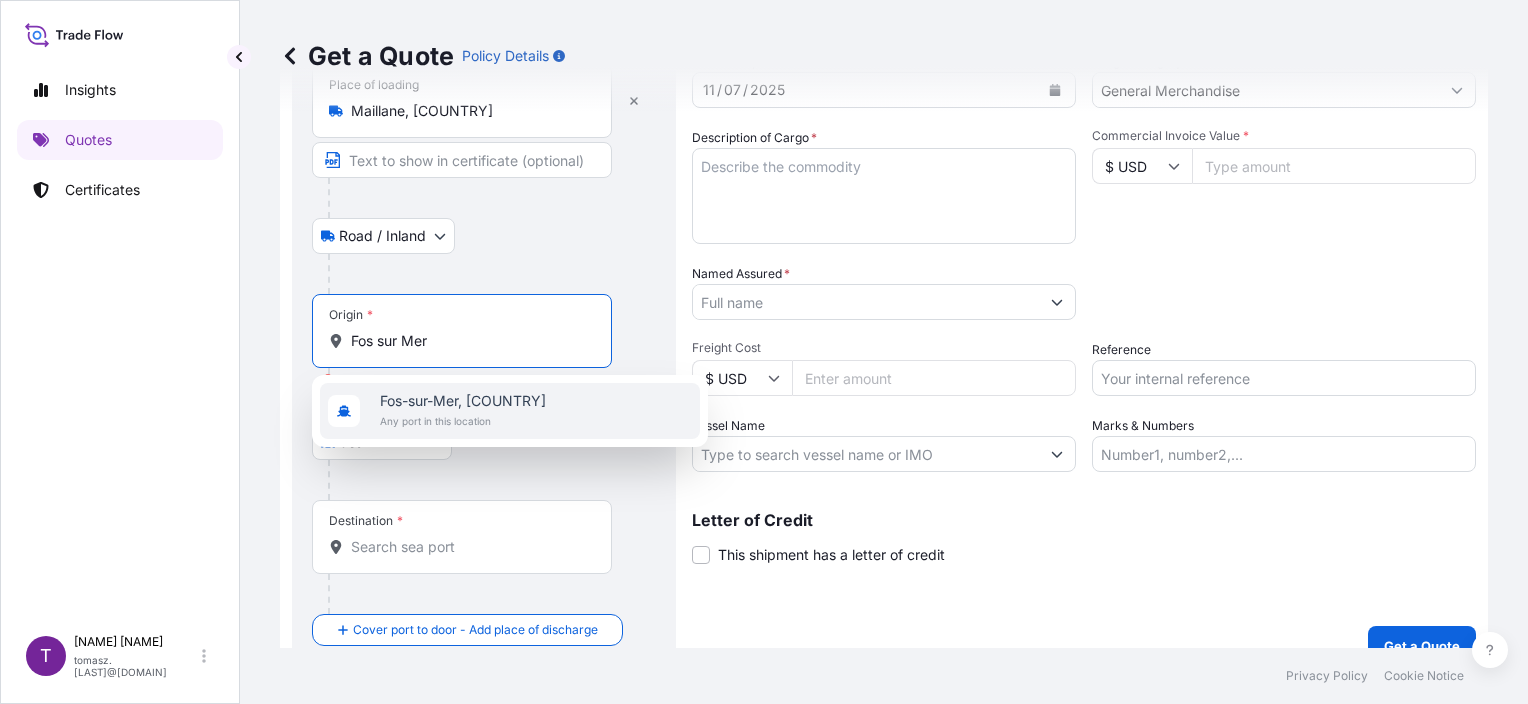 click on "Fos-sur-Mer, [COUNTRY]" at bounding box center [463, 401] 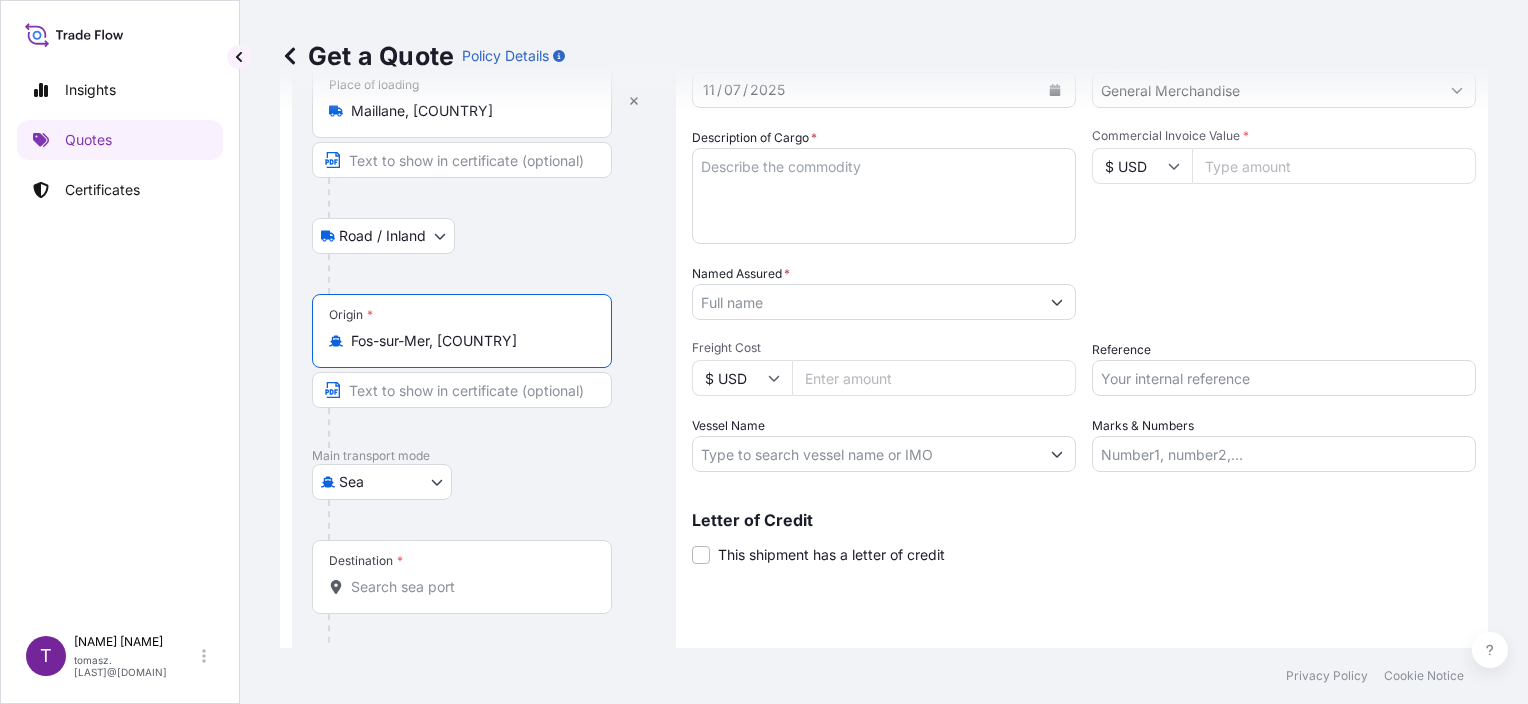 type on "Fos-sur-Mer, [COUNTRY]" 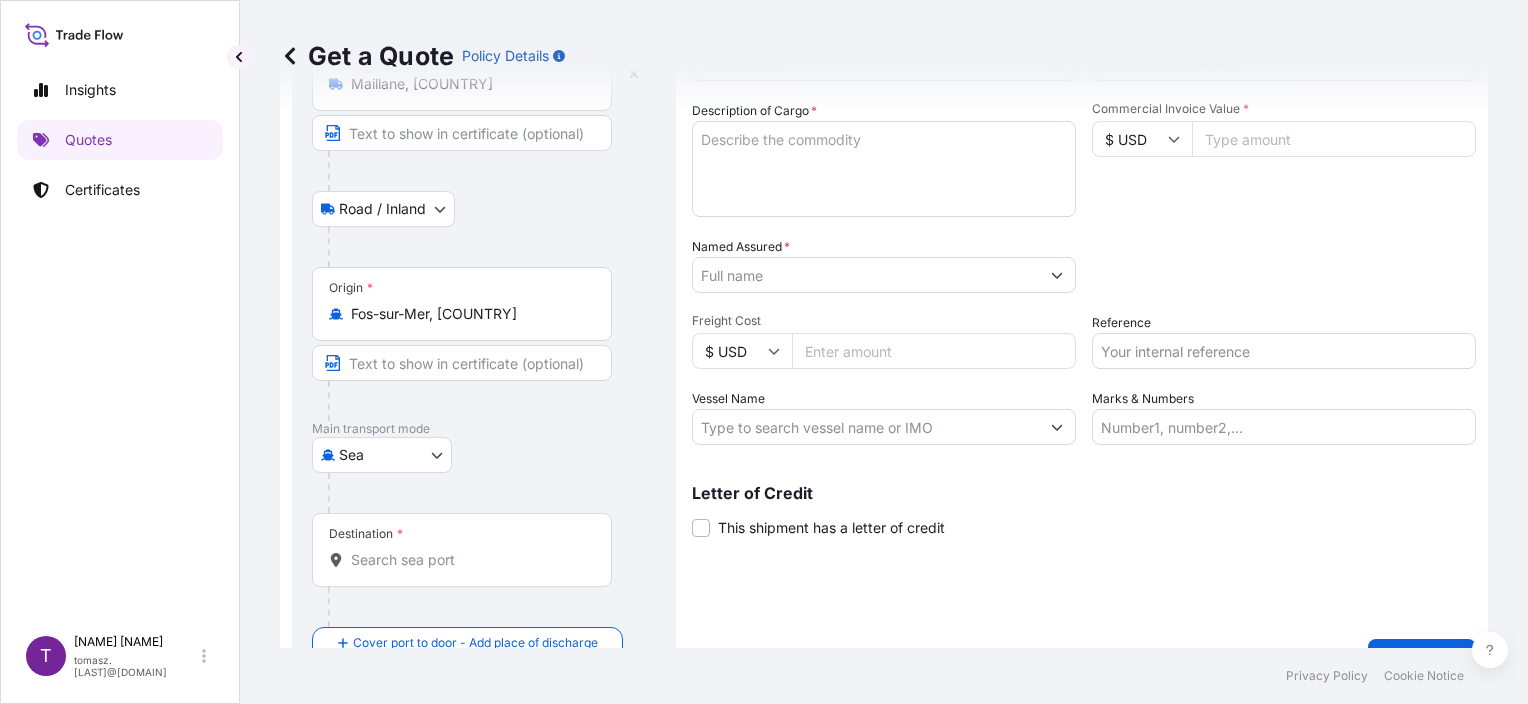 scroll, scrollTop: 200, scrollLeft: 0, axis: vertical 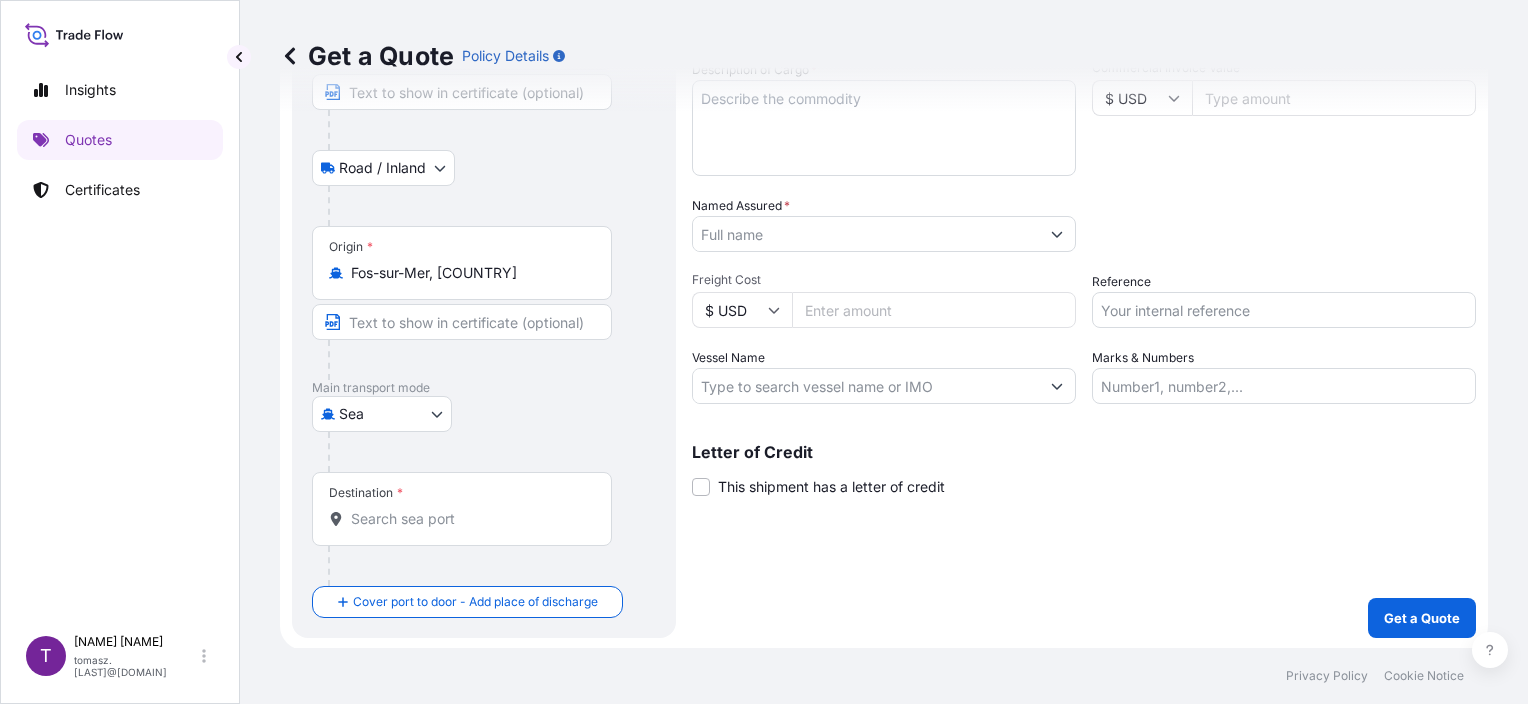 click on "Destination *" at bounding box center (469, 519) 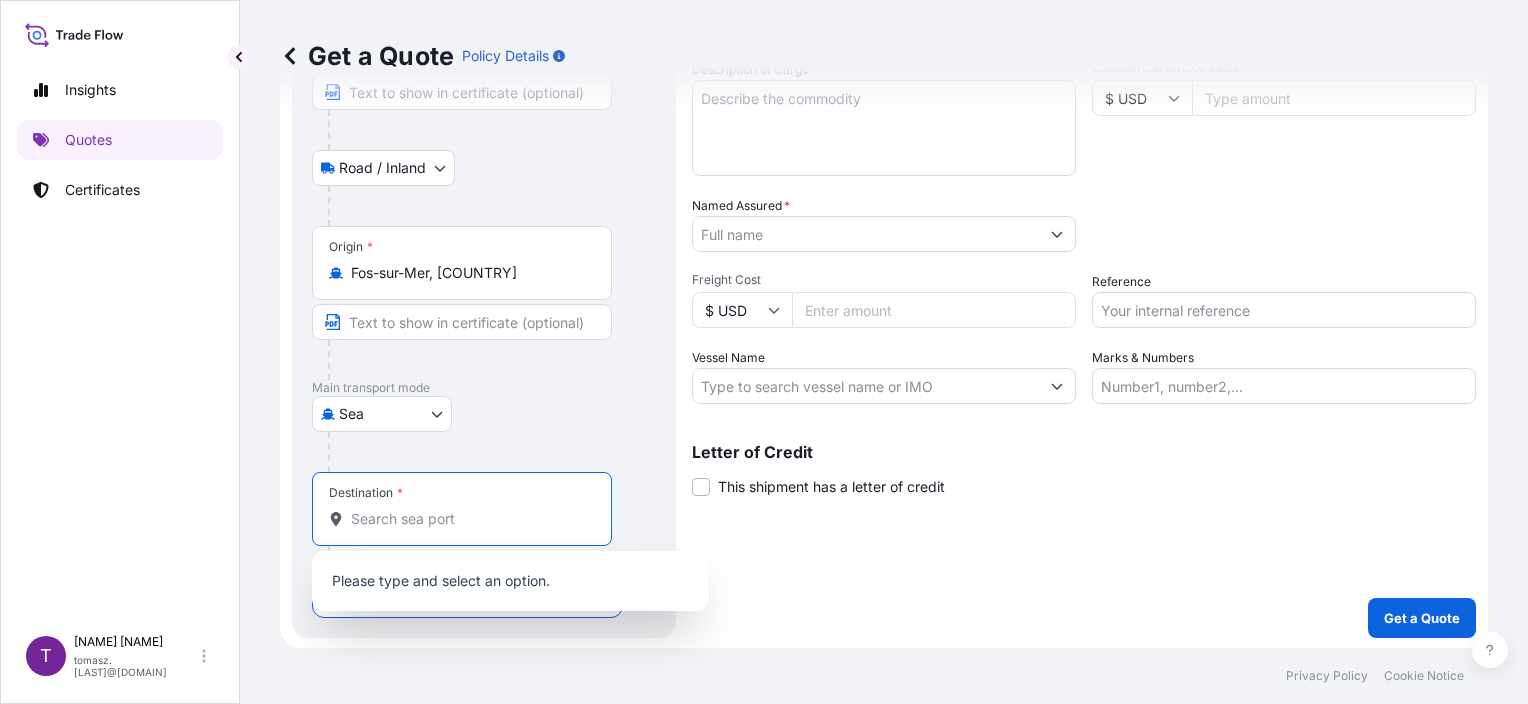 paste on "Ambarli Port [CITY]" 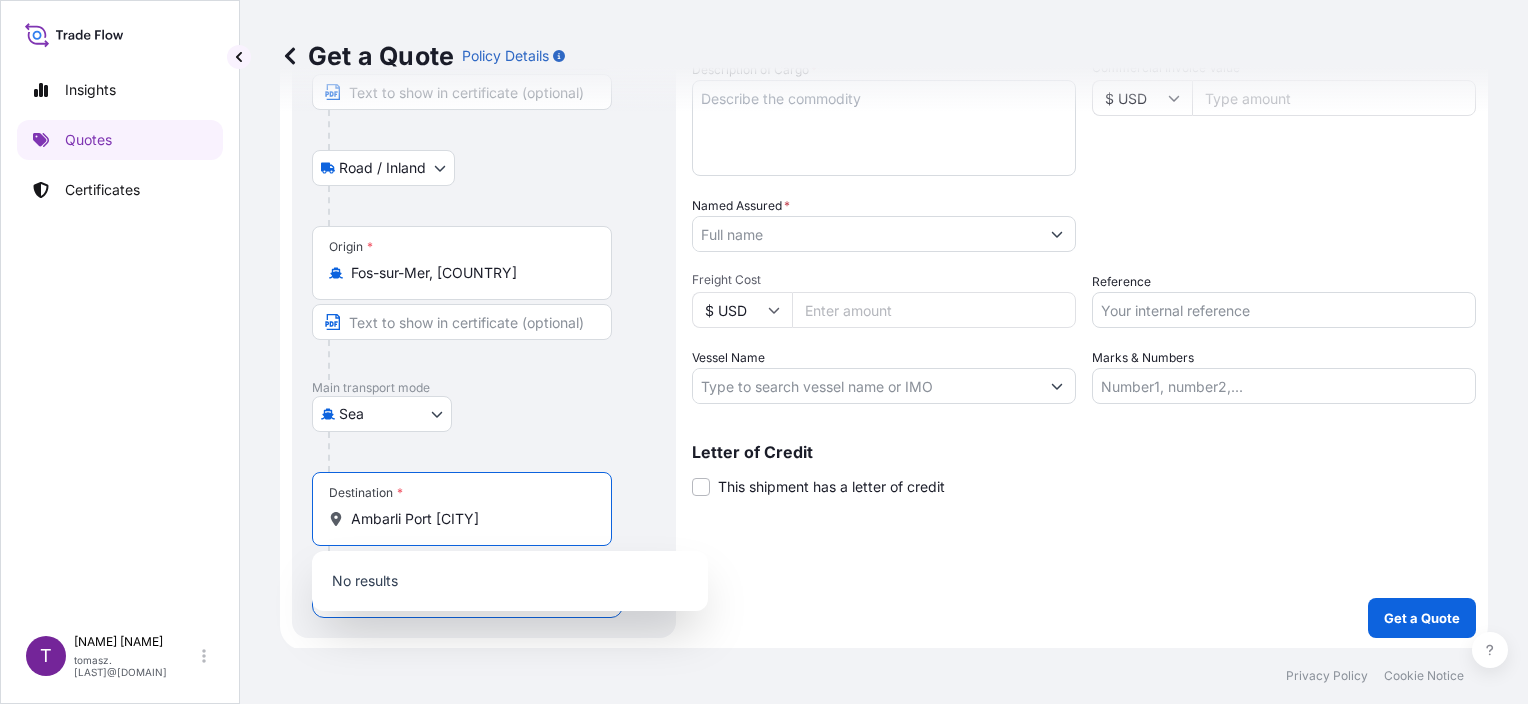 drag, startPoint x: 432, startPoint y: 517, endPoint x: 520, endPoint y: 517, distance: 88 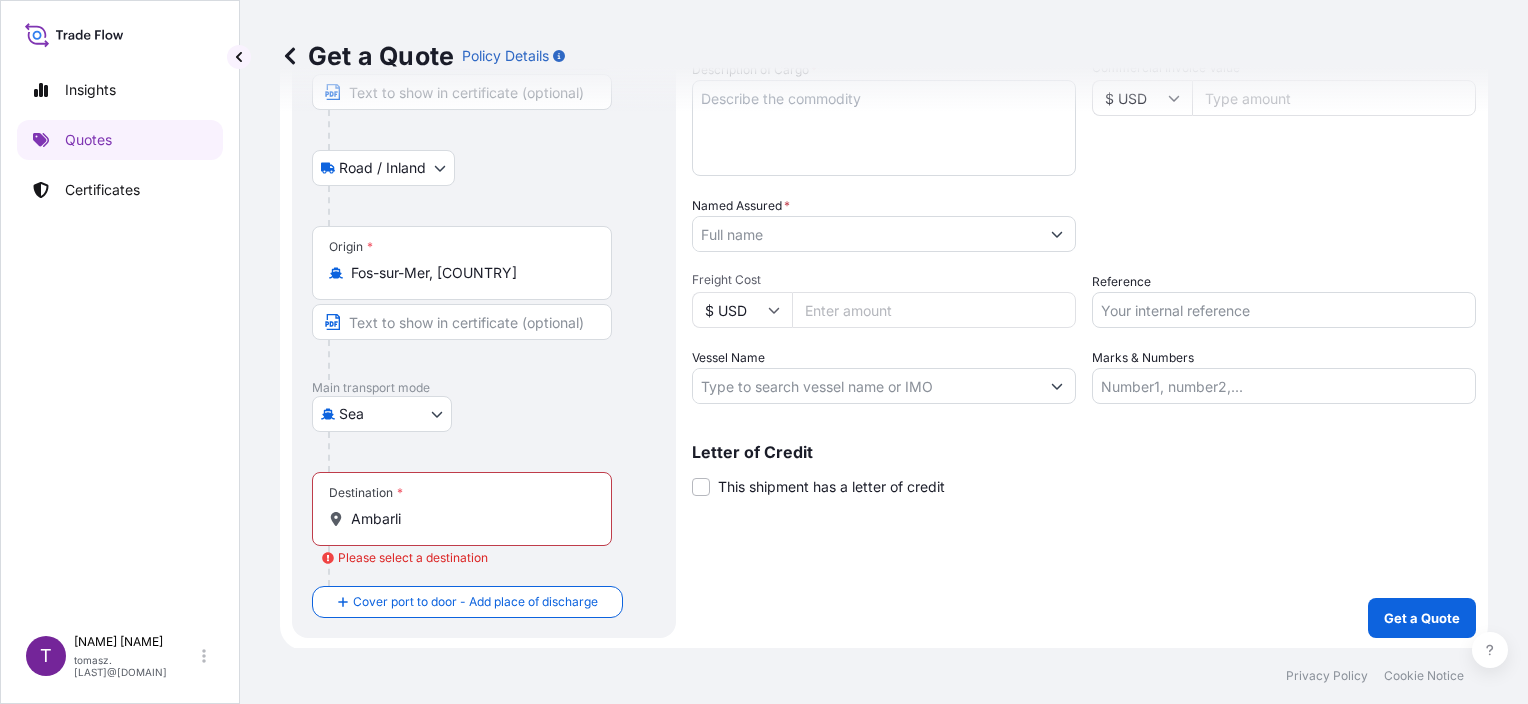 click on "Ambarli" at bounding box center (469, 519) 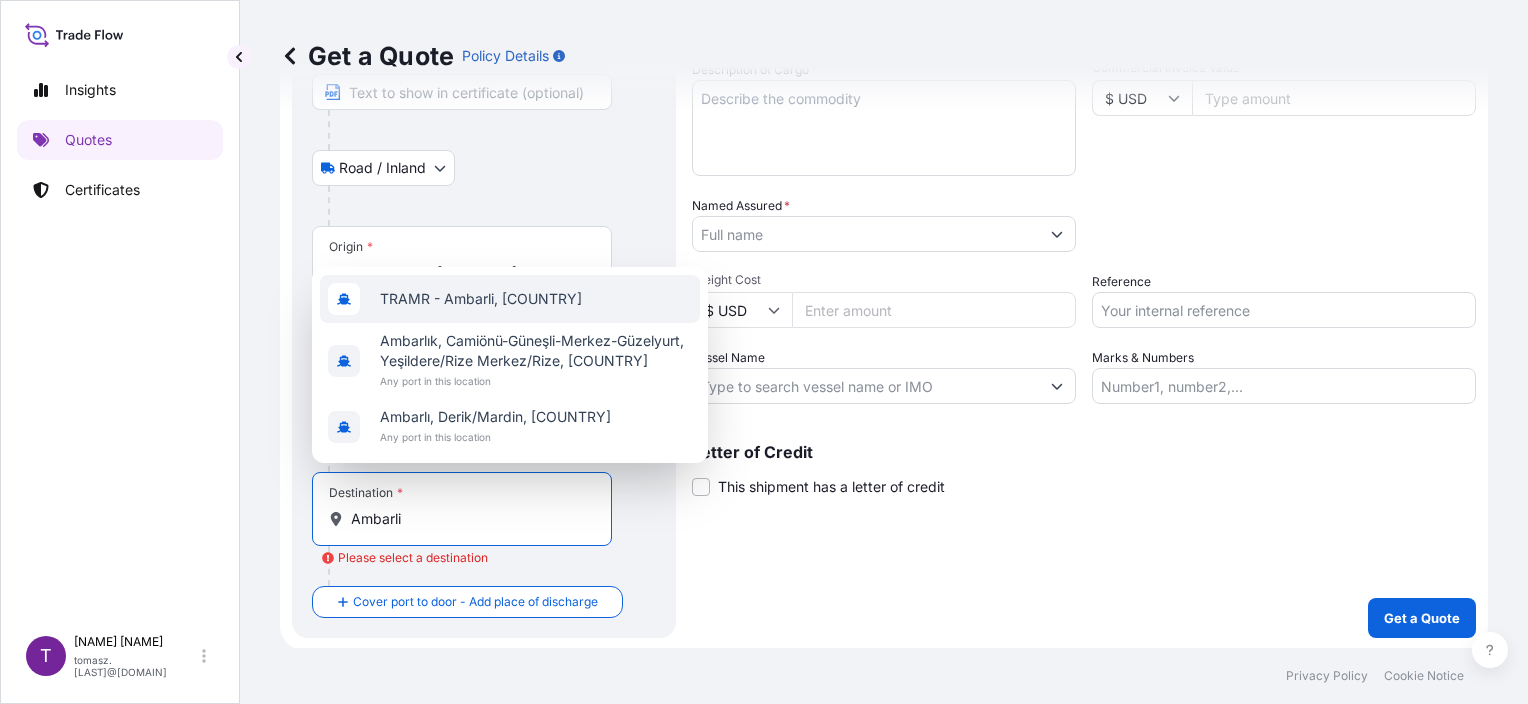 click on "TRAMR - Ambarli, [COUNTRY]" at bounding box center [481, 299] 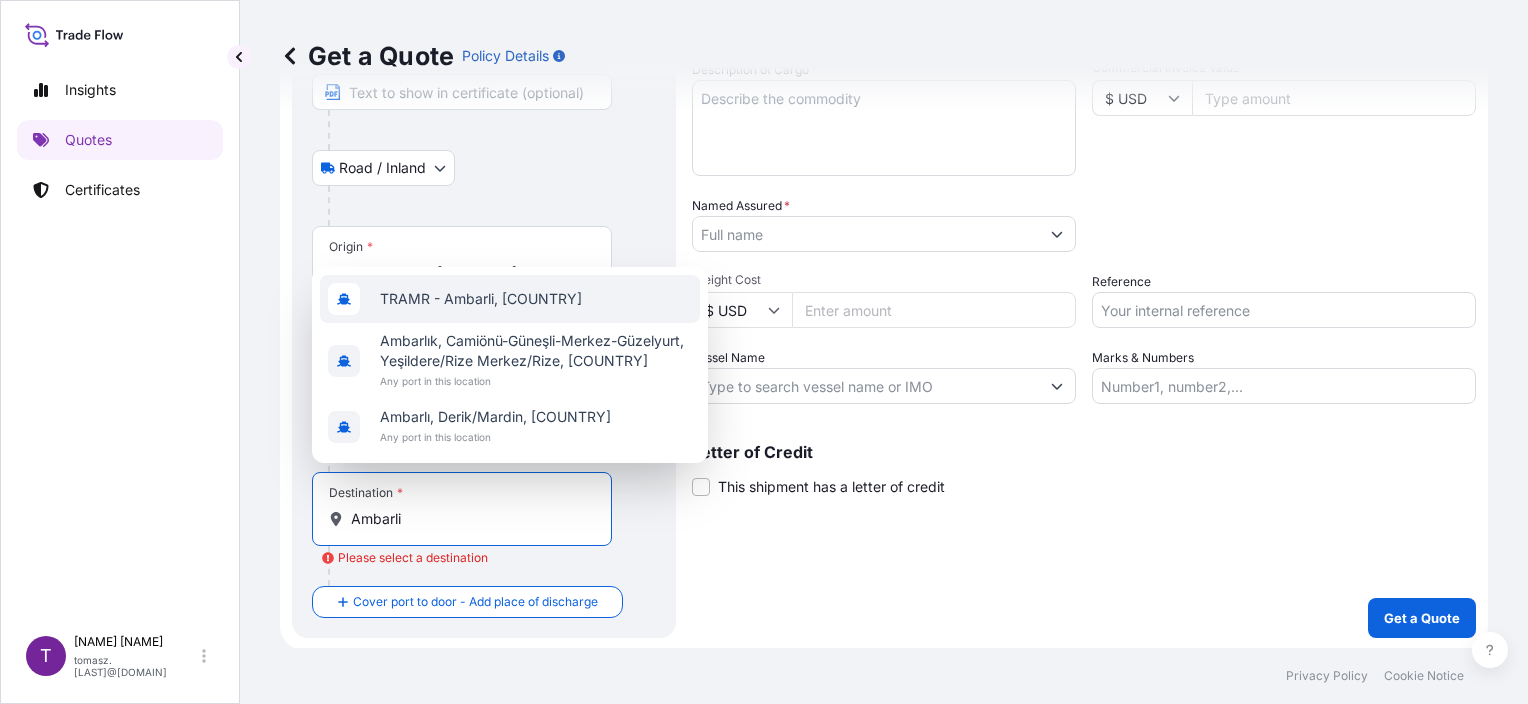 type on "TRAMR - Ambarli, [COUNTRY]" 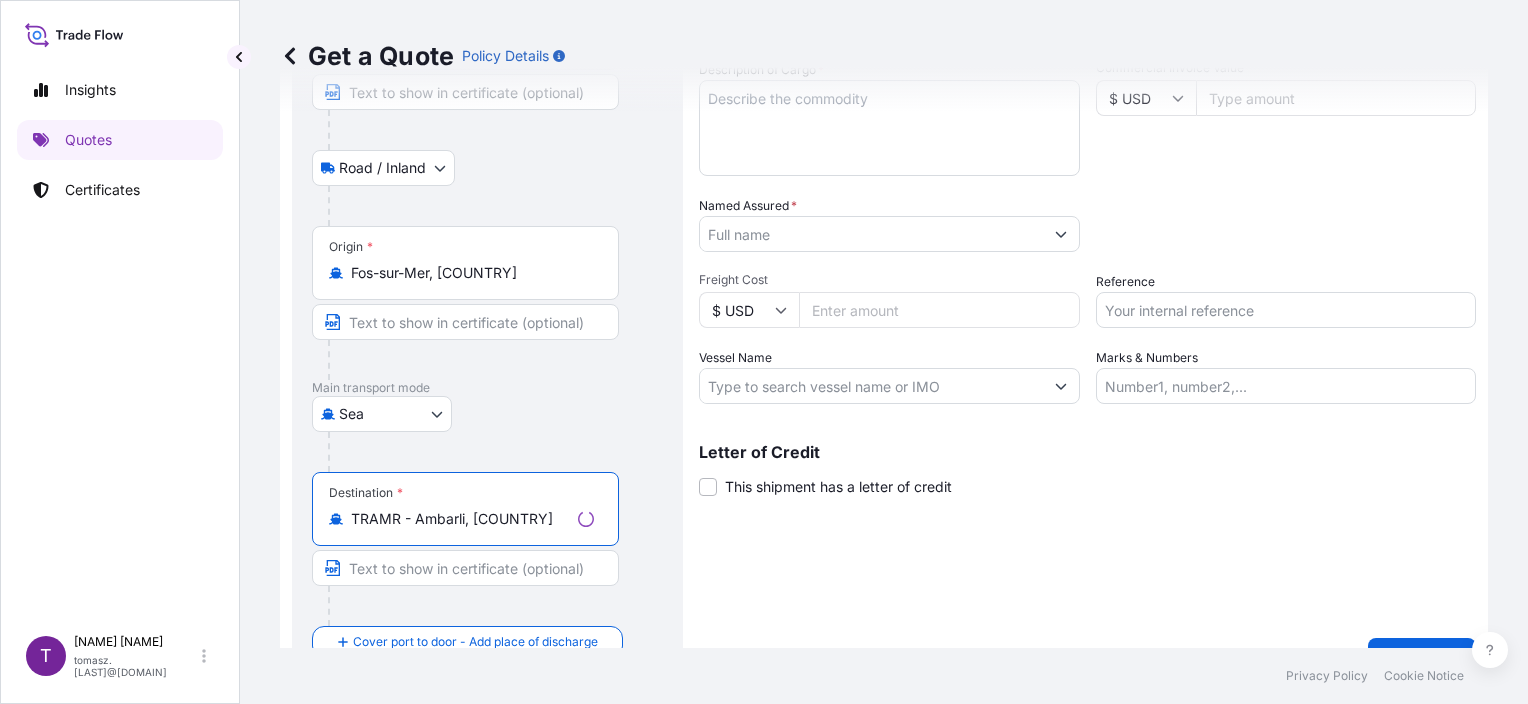 click on "Shipment Details Date of Departure * 11 / 07 / 2025 Cargo Category * General Merchandise Description of Cargo * Commercial Invoice Value   * $ USD Named Assured * Packing Category Select a packing category Please select a primary mode of transportation first. Freight Cost   $ USD Reference Vessel Name Marks & Numbers Letter of Credit This shipment has a letter of credit Letter of credit * Letter of credit may not exceed 12000 characters Get a Quote" at bounding box center (1087, 301) 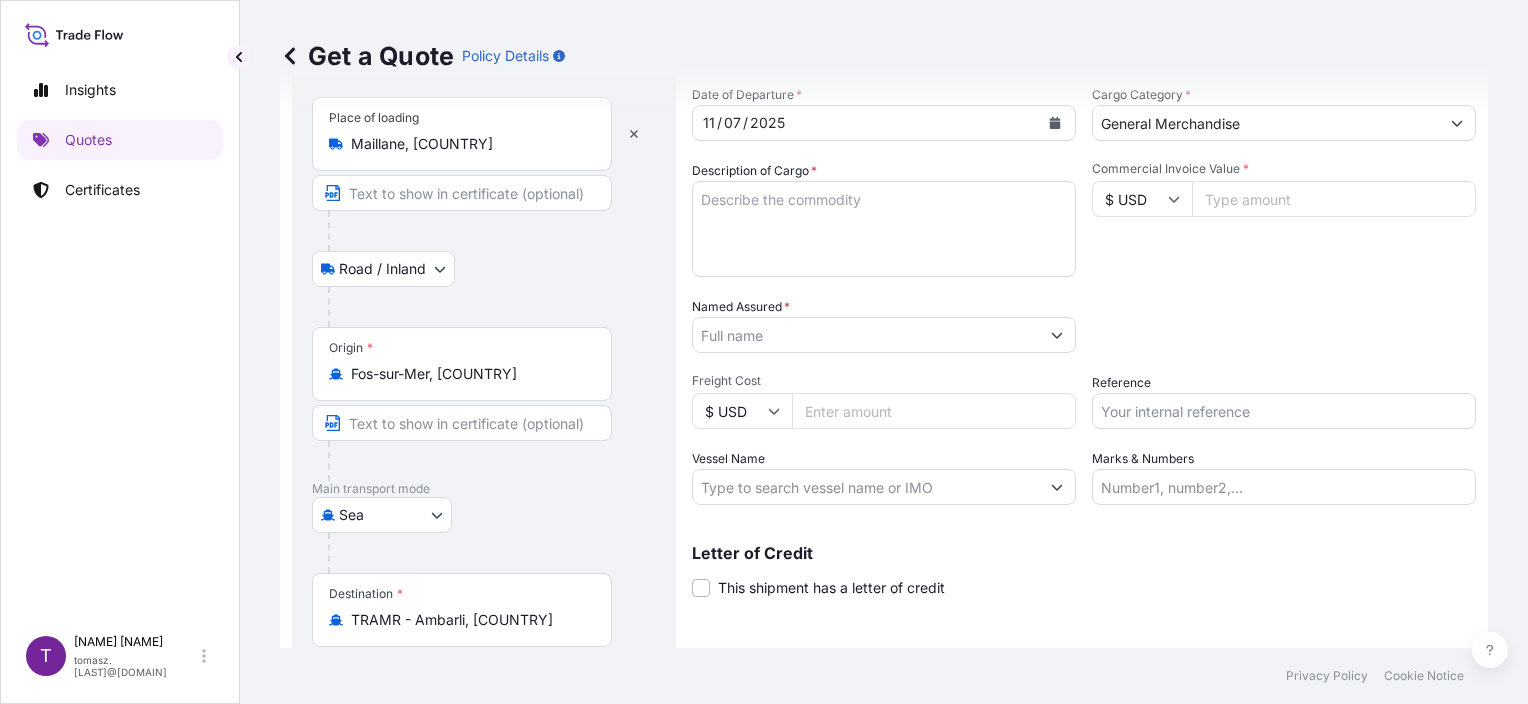 scroll, scrollTop: 0, scrollLeft: 0, axis: both 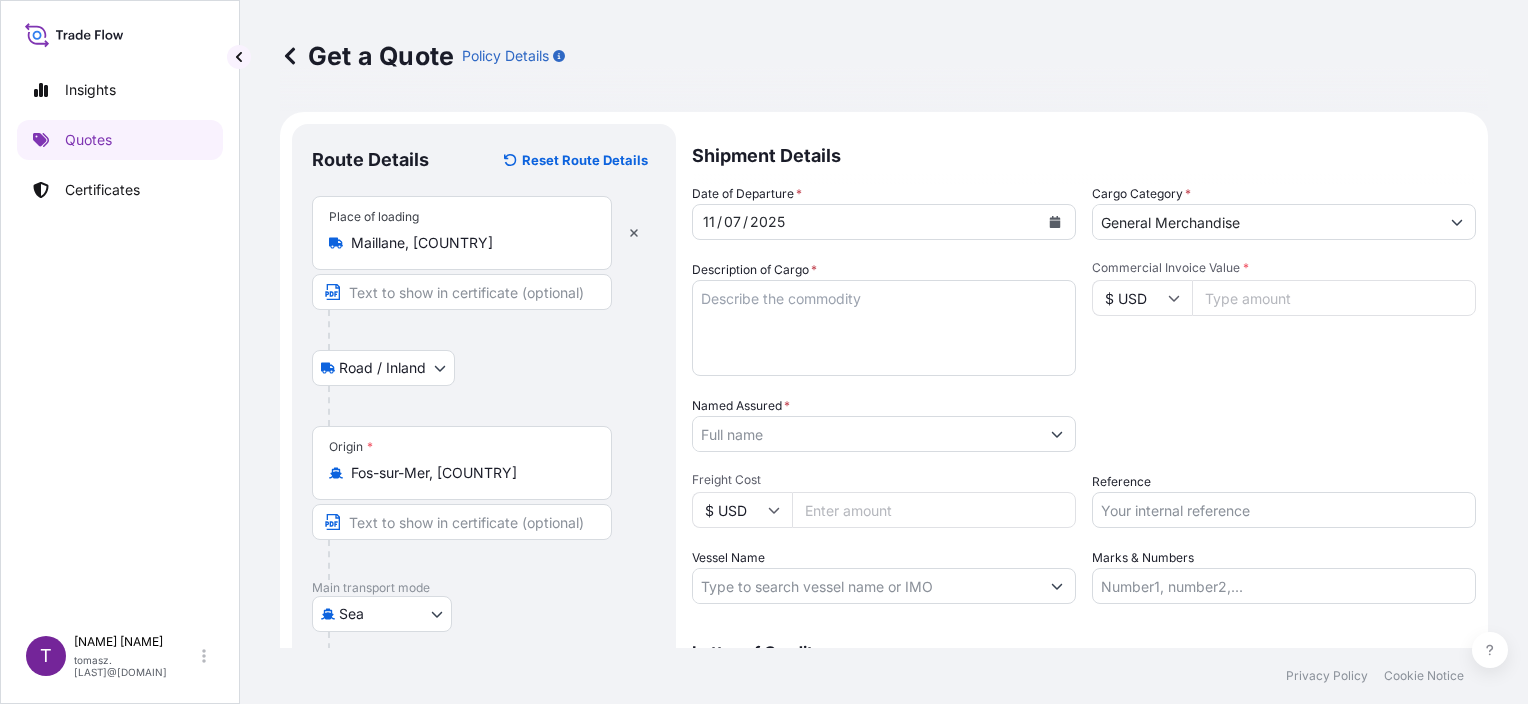 click on "Description of Cargo *" at bounding box center [884, 328] 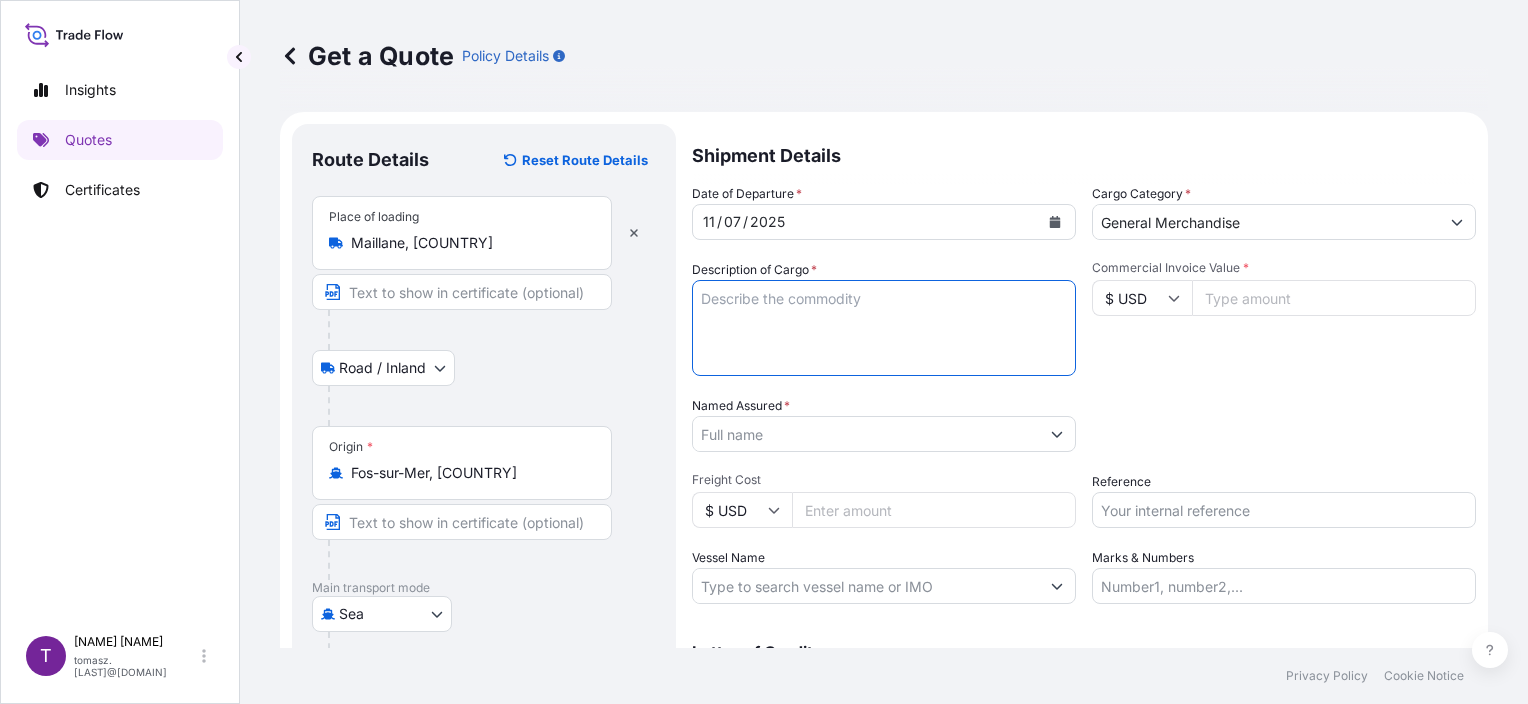 paste on "MOTOR OIL" 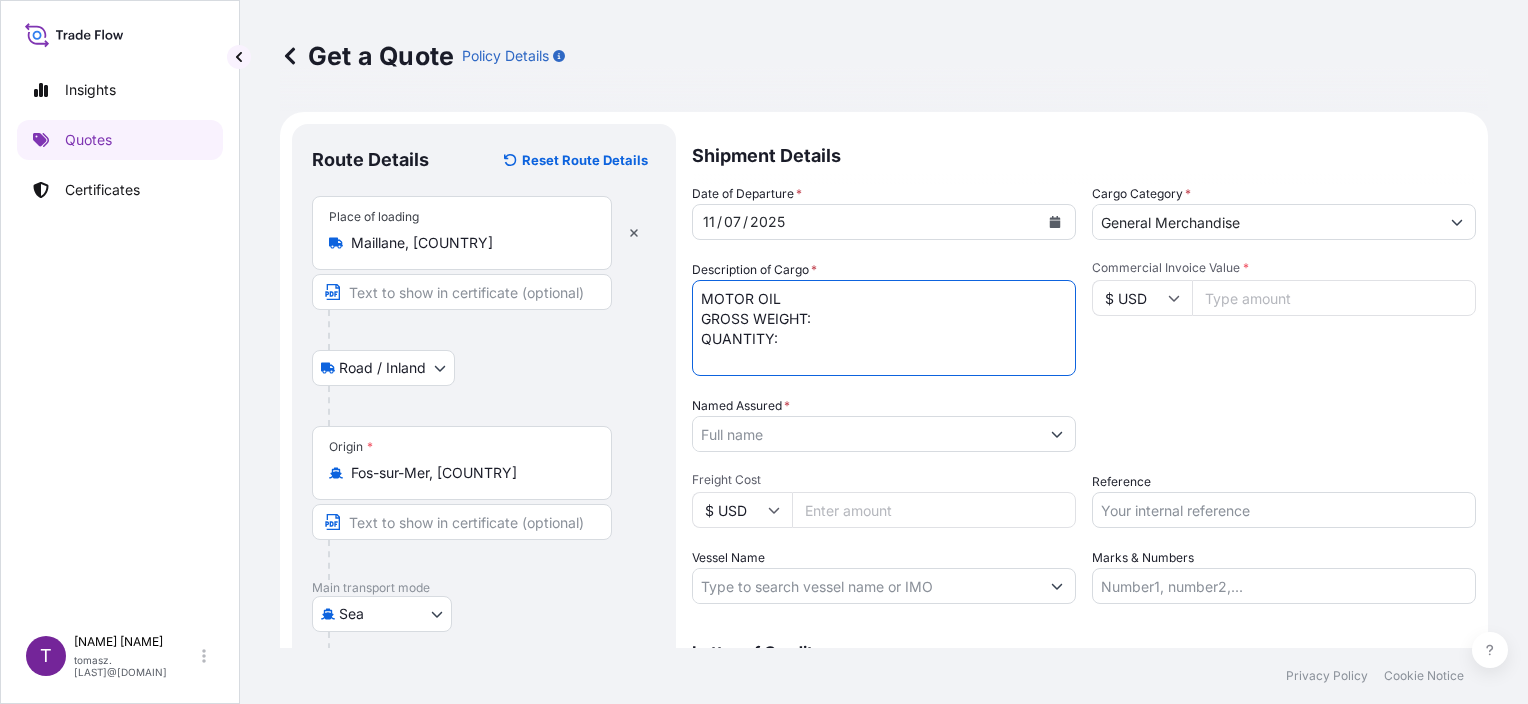 click on "MOTOR OIL
GROSS WEIGHT:
QUANTITY:" at bounding box center (884, 328) 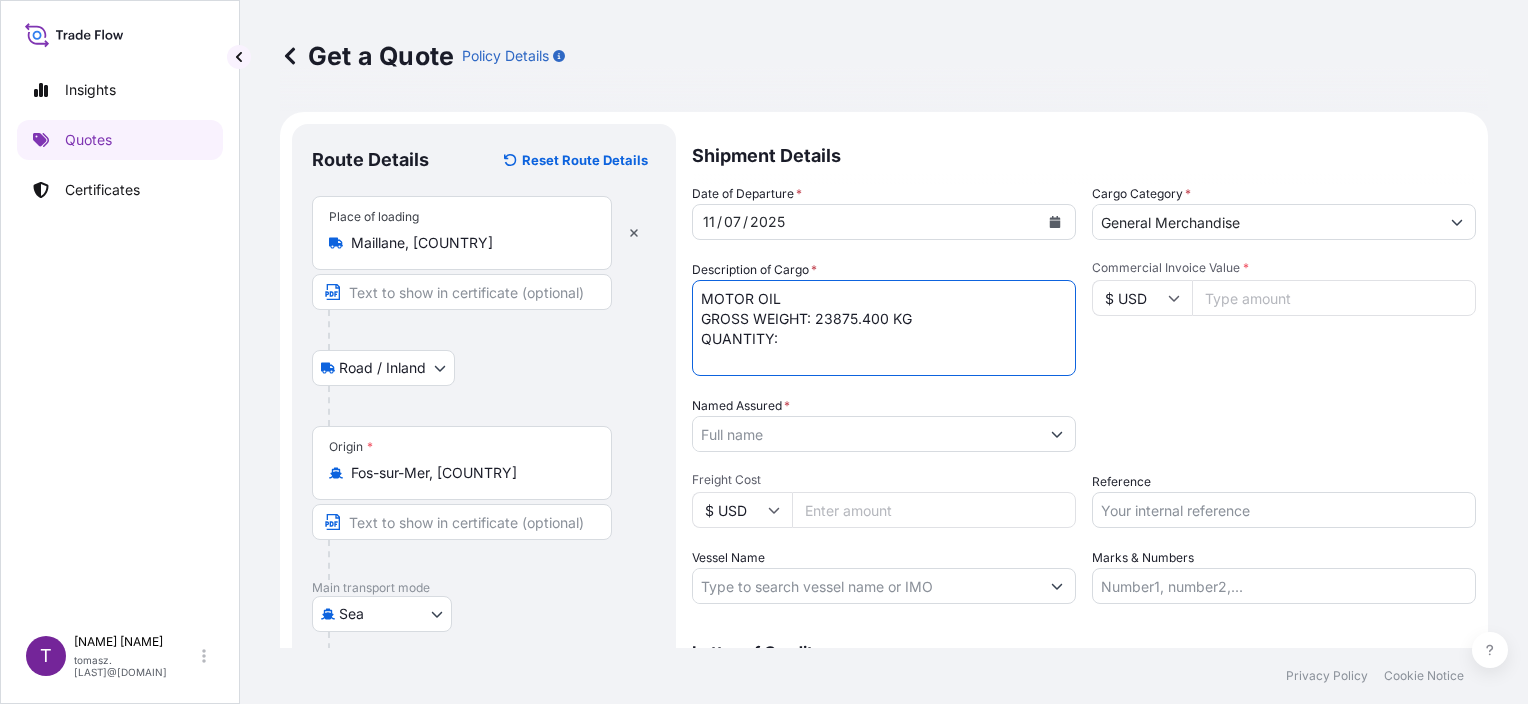 click on "MOTOR OIL
GROSS WEIGHT: 23875.400 KG
QUANTITY:" at bounding box center [884, 328] 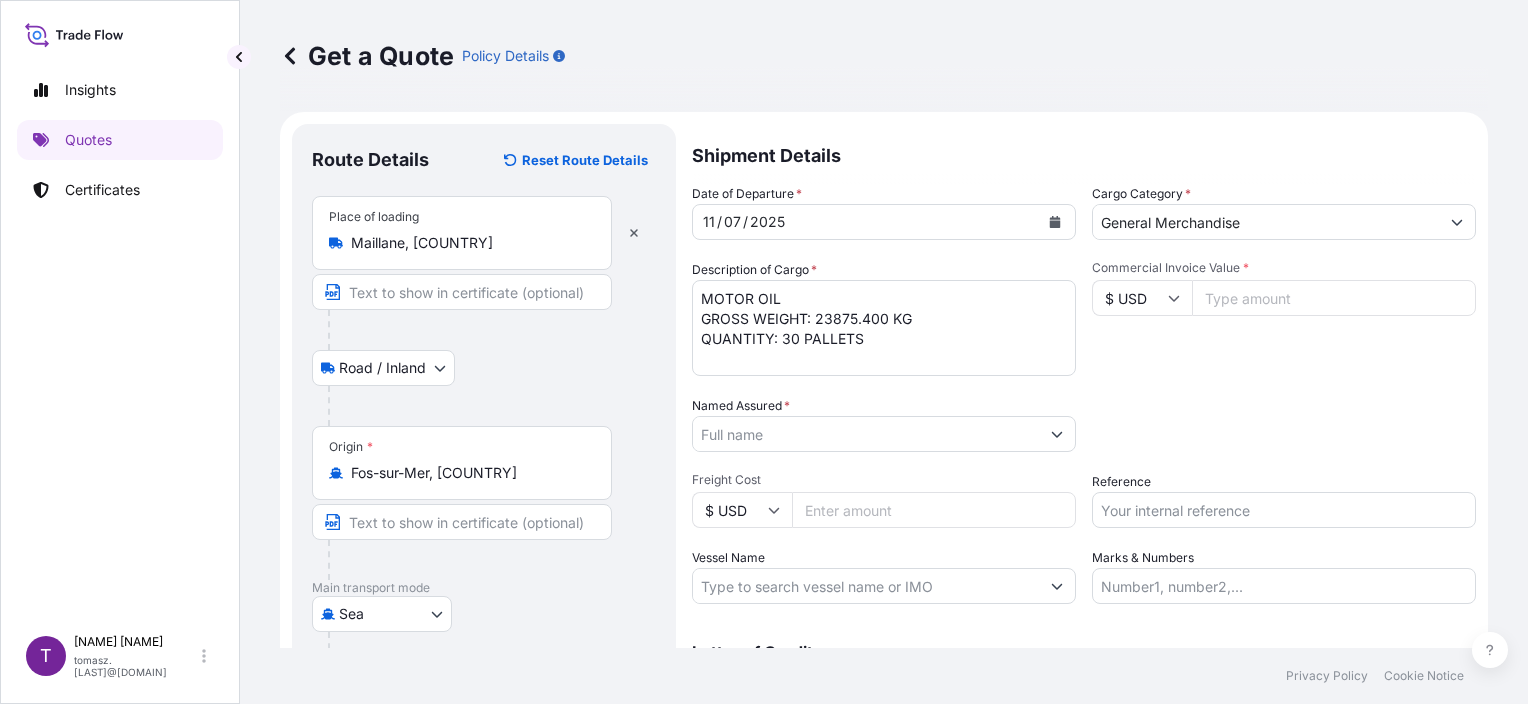click on "MOTOR OIL
GROSS WEIGHT: 23875.400 KG
QUANTITY: 30 PALLETS" at bounding box center [884, 328] 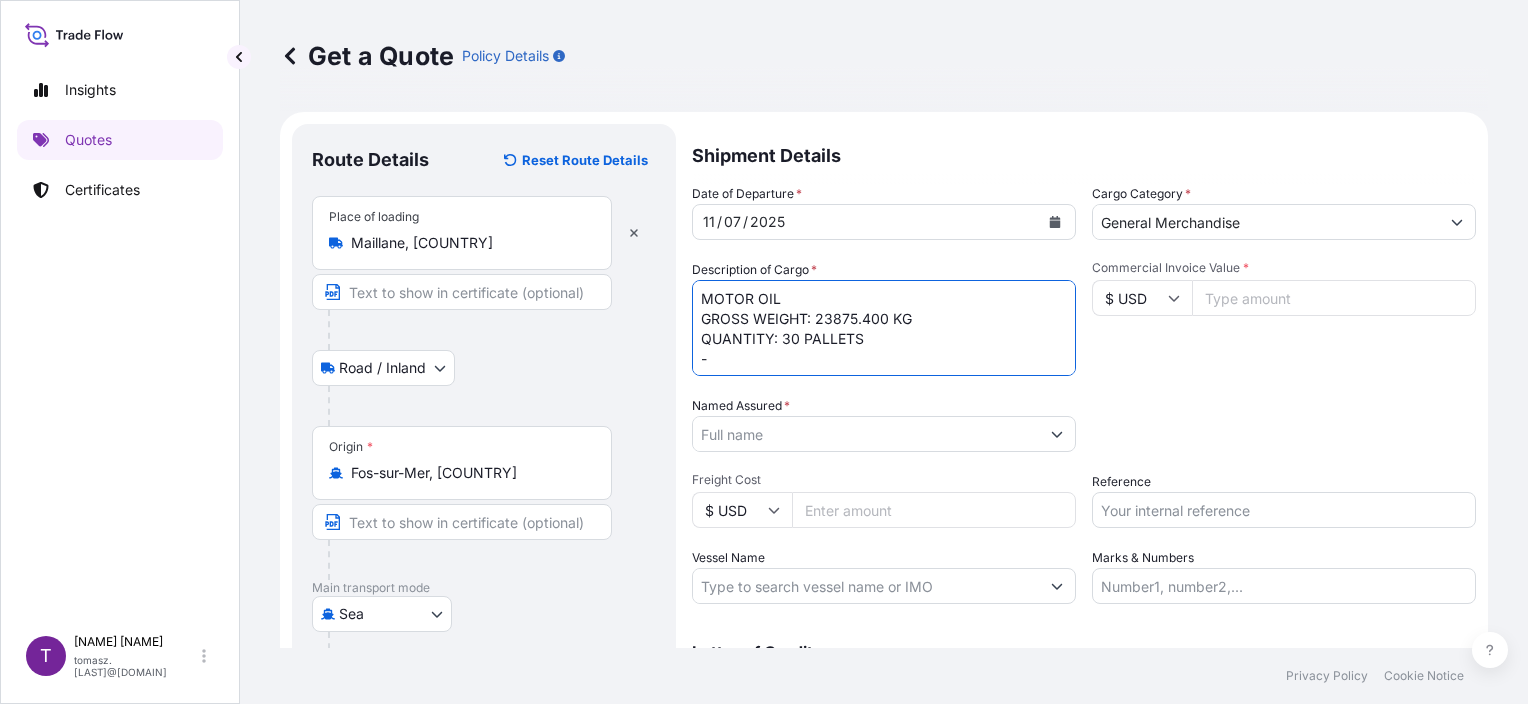 scroll, scrollTop: 12, scrollLeft: 0, axis: vertical 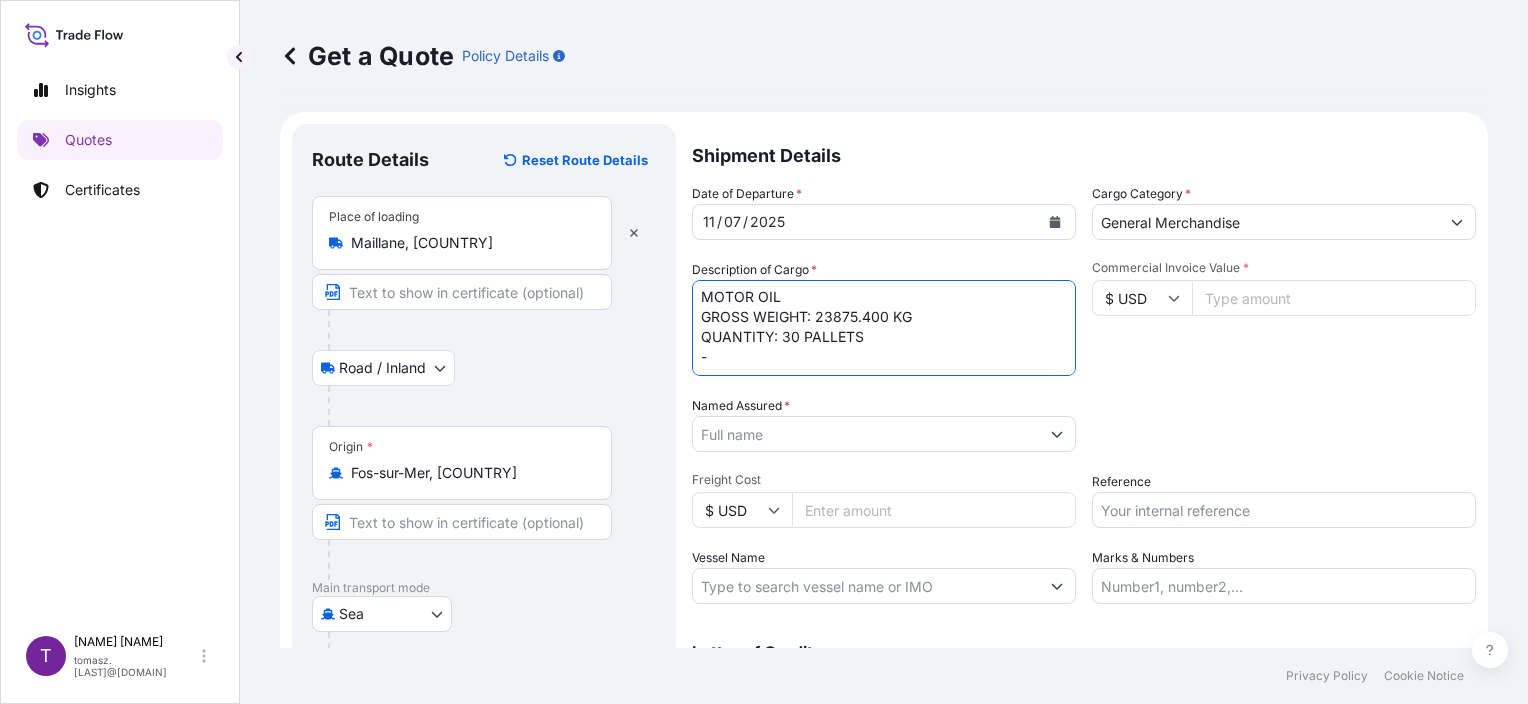 paste on "TCNU7204228" 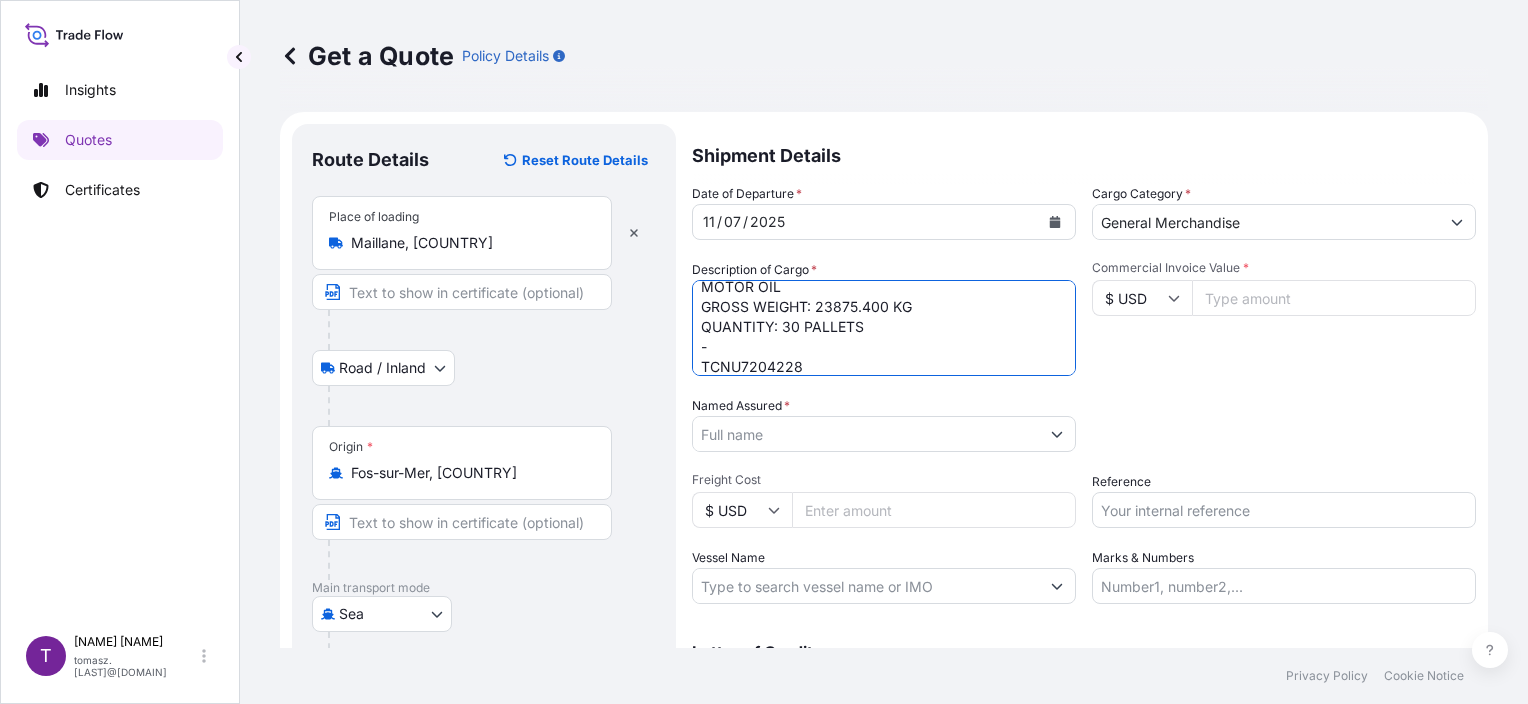 type on "MOTOR OIL
GROSS WEIGHT: 23875.400 KG
QUANTITY: 30 PALLETS
-
TCNU7204228" 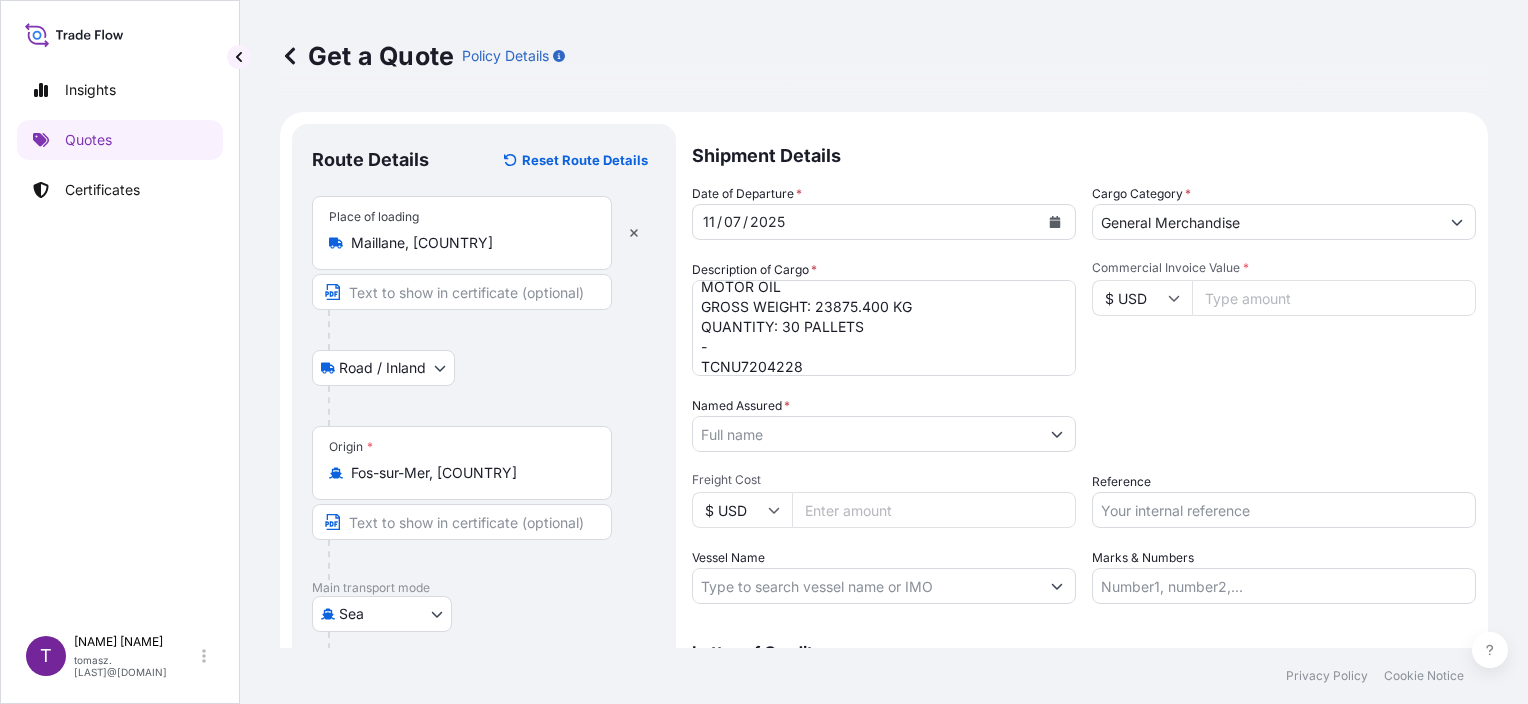 click on "$ USD" at bounding box center [1142, 298] 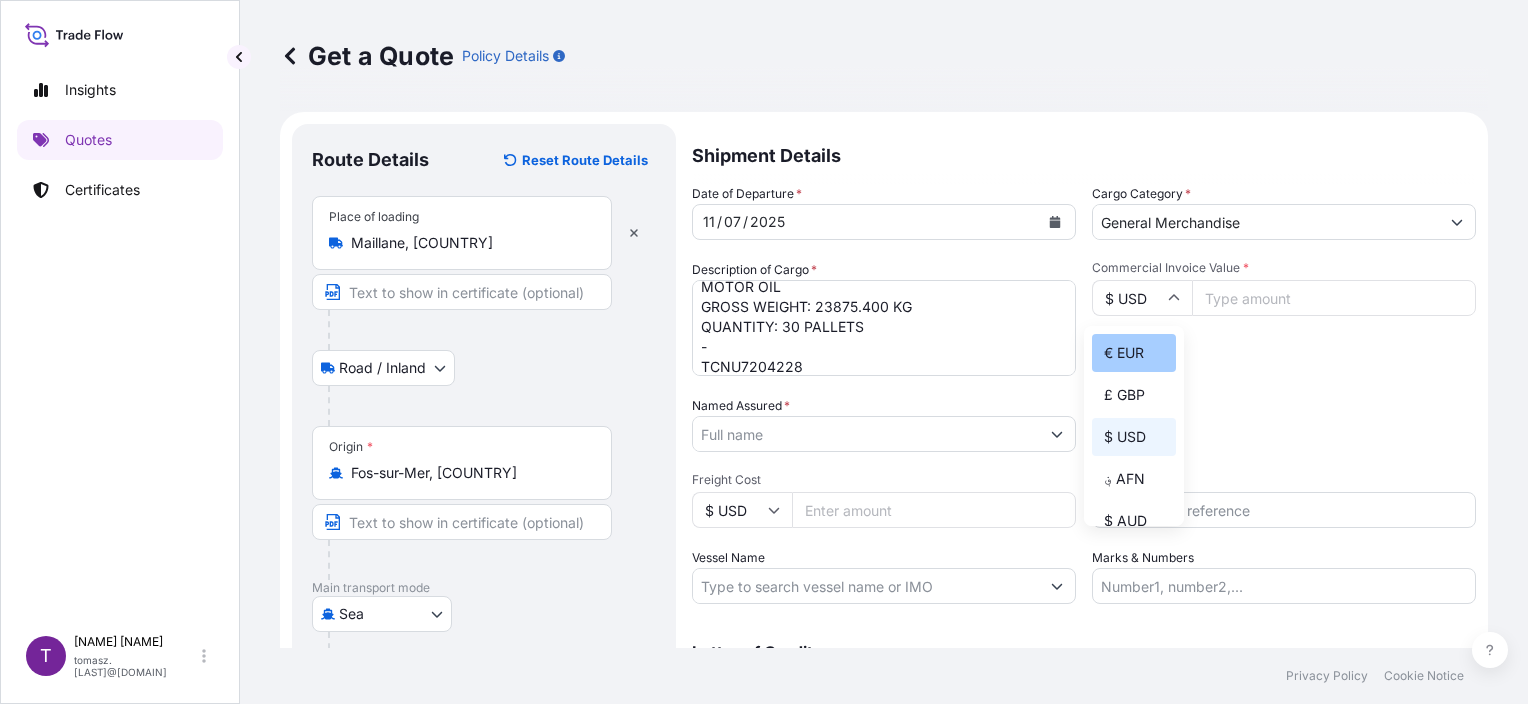 click on "€ EUR" at bounding box center [1134, 353] 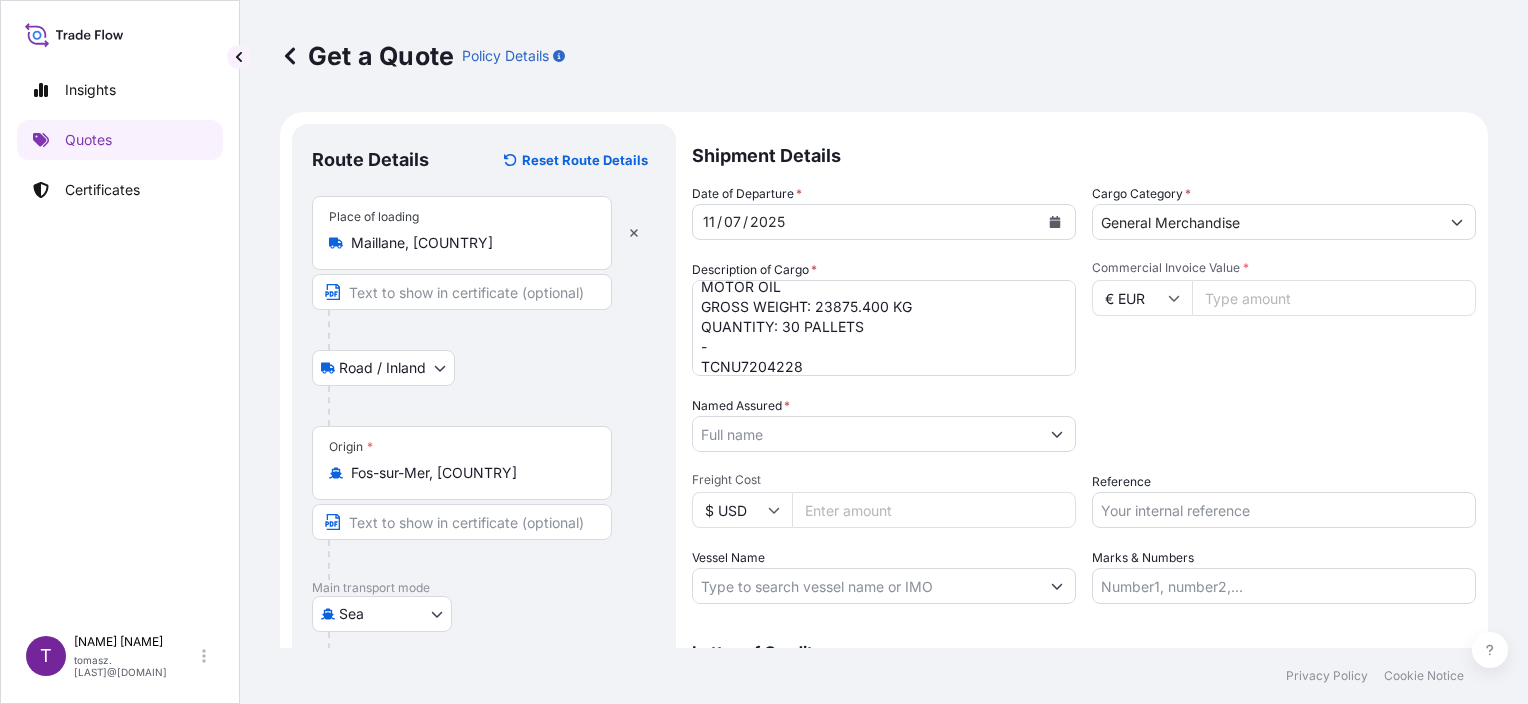 click on "Commercial Invoice Value   *" at bounding box center [1334, 298] 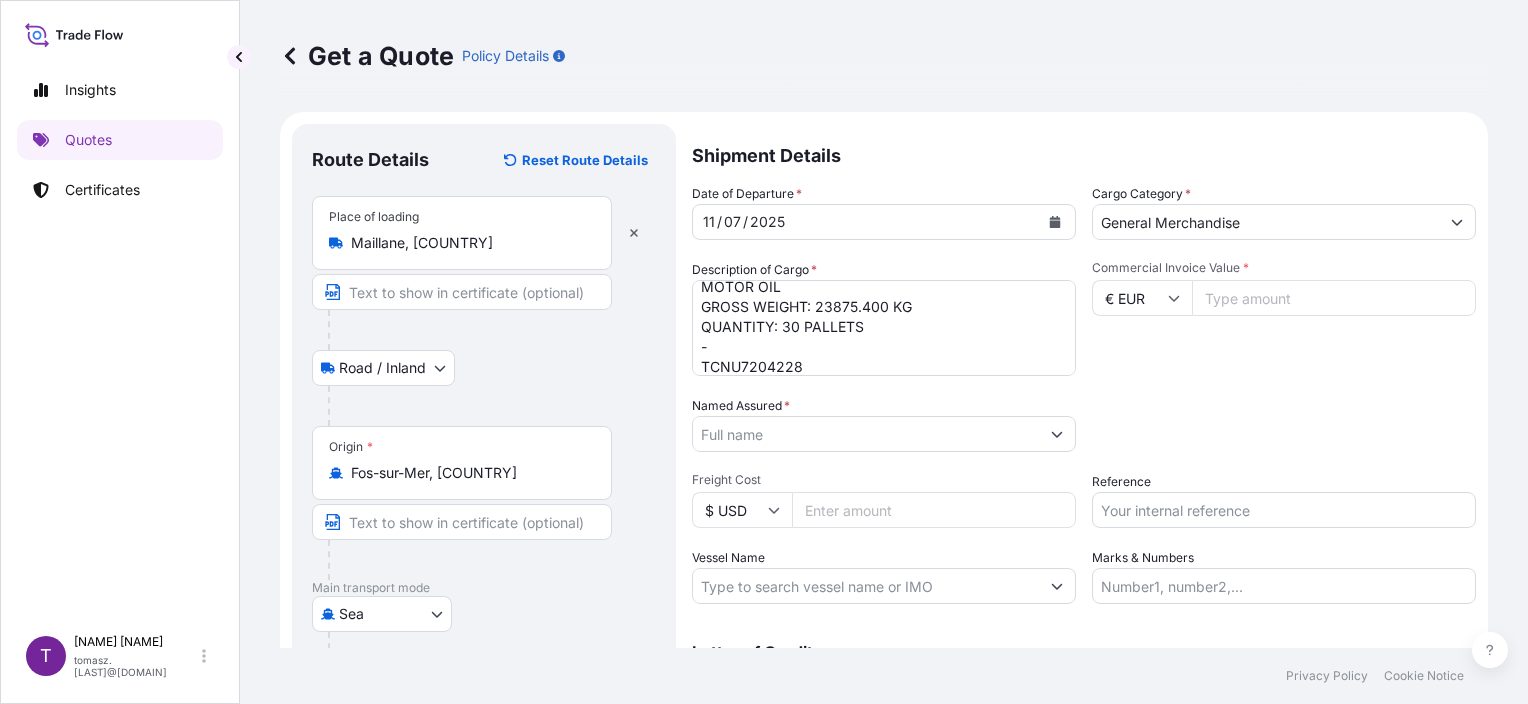 paste on "91057.80" 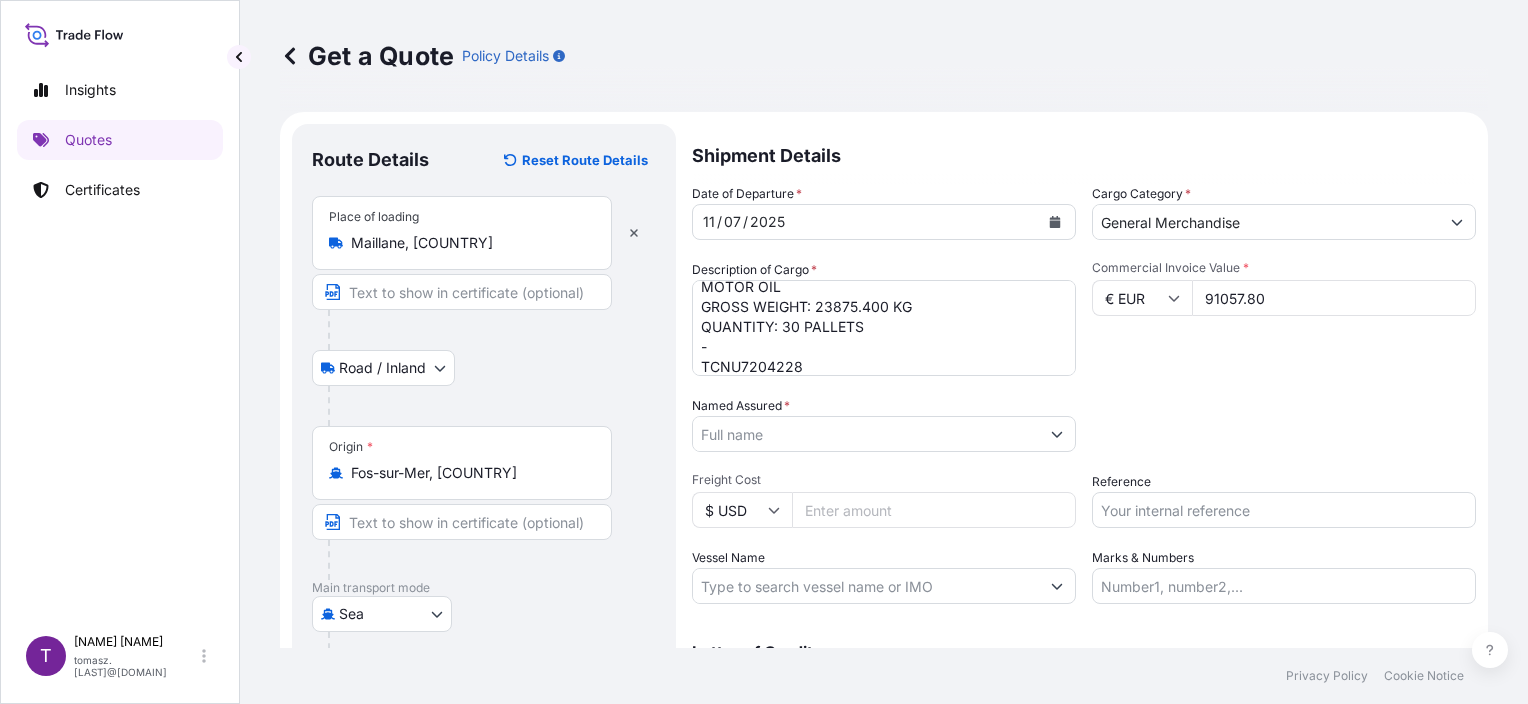 click on "Date of Departure * 11 / 07 / 2025 Cargo Category * General Merchandise Description of Cargo * MOTOR OIL
GROSS WEIGHT: 23875.400 KG
QUANTITY: 30 PALLETS
-
TCNU7204228 Commercial Invoice Value   * € EUR 91057.80 Named Assured * Packing Category Select a packing category Please select a primary mode of transportation first. Freight Cost   $ USD Reference Vessel Name Marks & Numbers" at bounding box center [1084, 394] 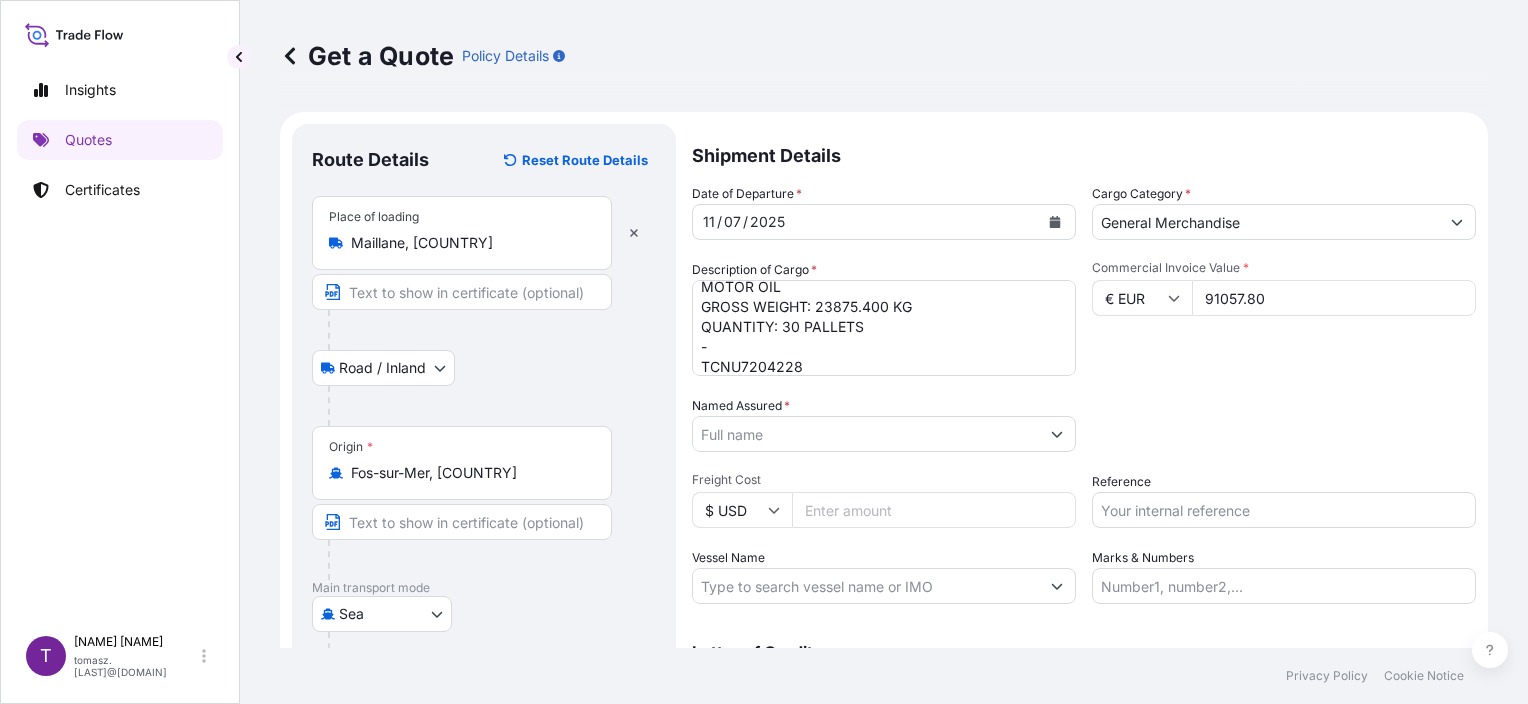 drag, startPoint x: 1231, startPoint y: 296, endPoint x: 1212, endPoint y: 295, distance: 19.026299 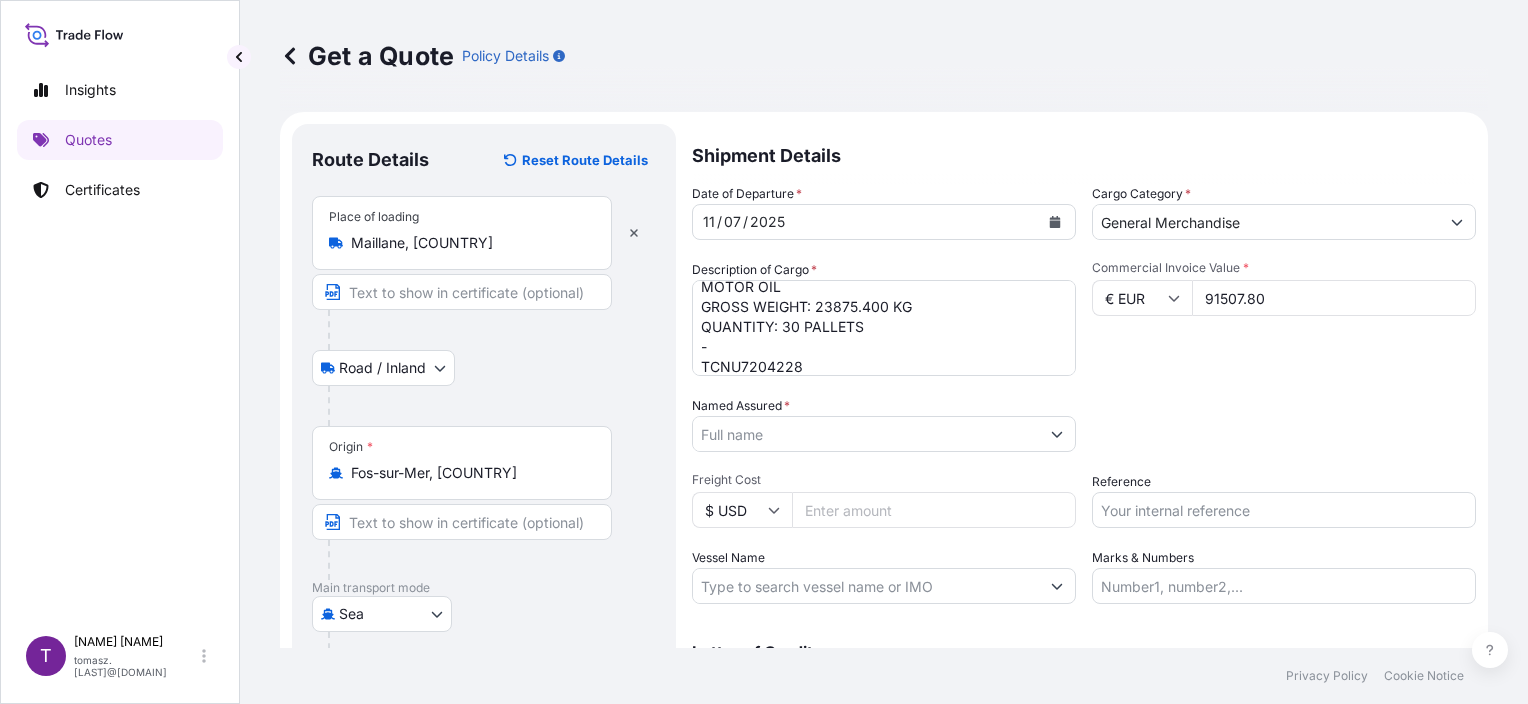 type on "91507.80" 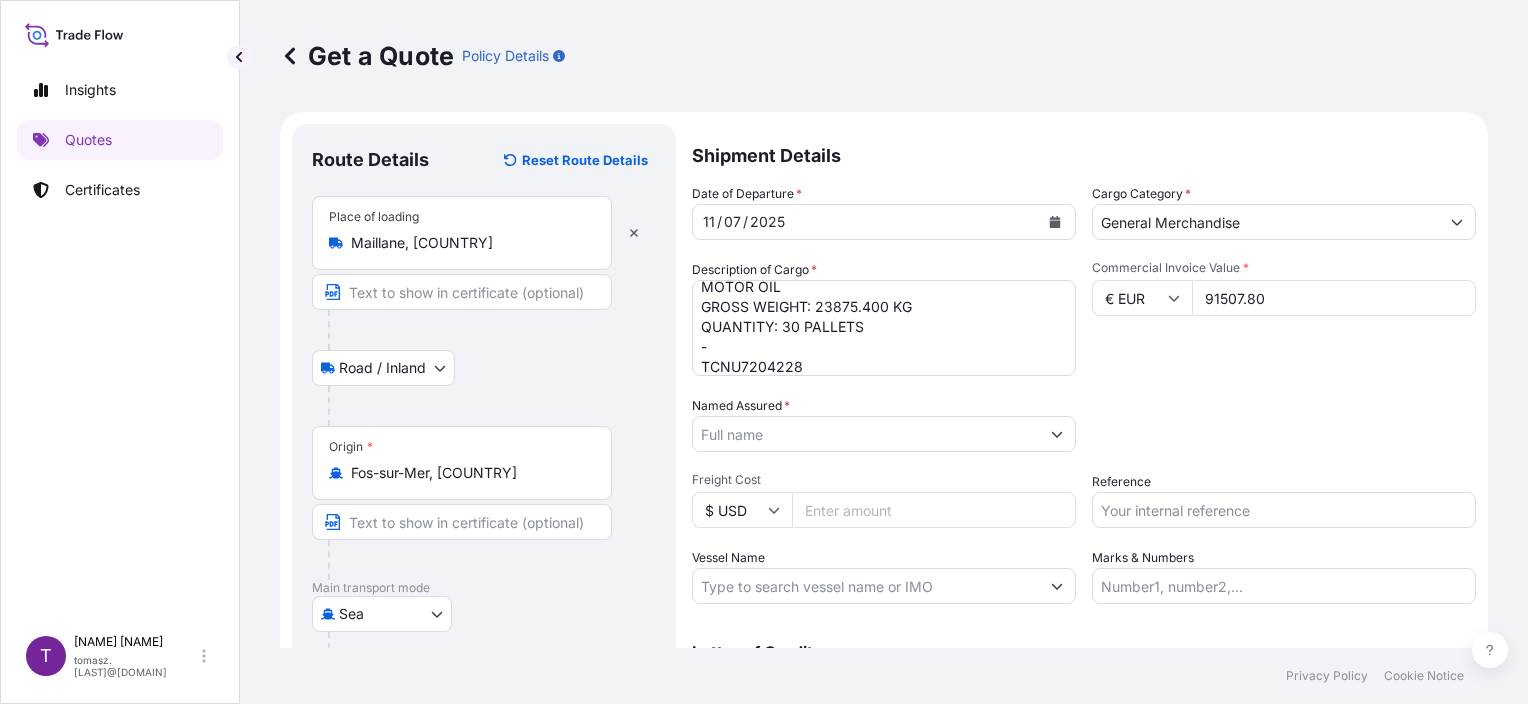 click on "Date of Departure * 11 / 07 / 2025 Cargo Category * General Merchandise Description of Cargo * MOTOR OIL
GROSS WEIGHT: 23875.400 KG
QUANTITY: 30 PALLETS
-
TCNU7204228 Commercial Invoice Value   * € EUR 91507.80 Named Assured * Packing Category Select a packing category Please select a primary mode of transportation first. Freight Cost   $ USD Reference Vessel Name Marks & Numbers" at bounding box center [1084, 394] 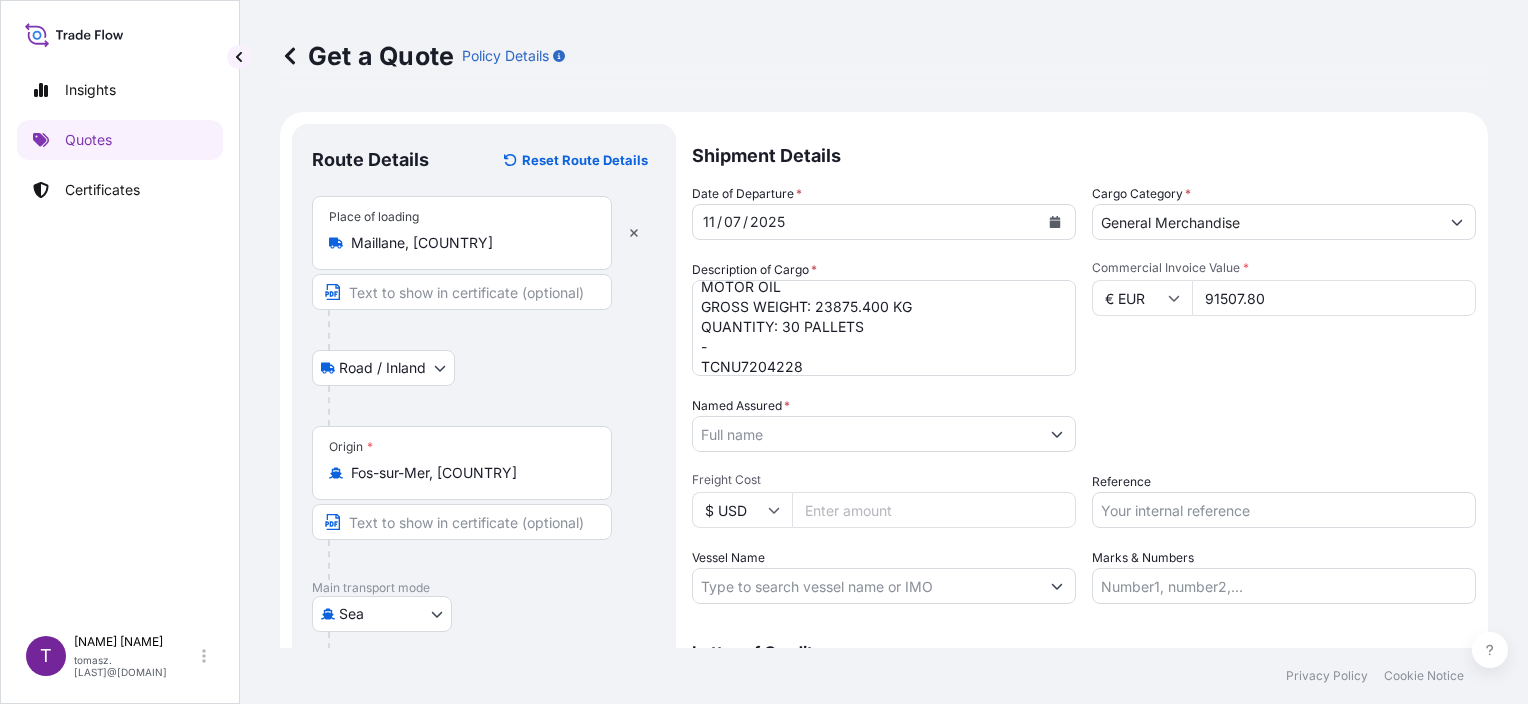 scroll, scrollTop: 100, scrollLeft: 0, axis: vertical 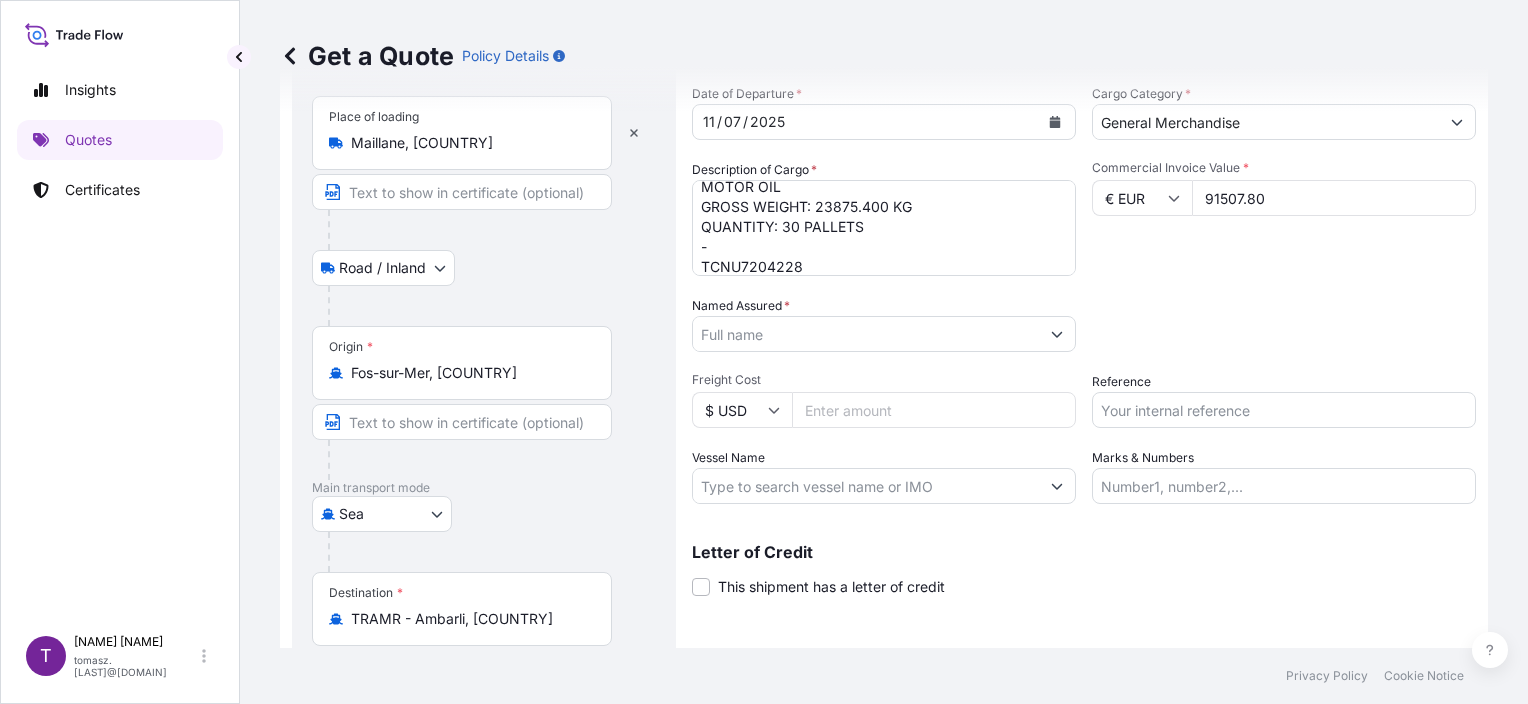 click on "Named Assured *" at bounding box center [866, 334] 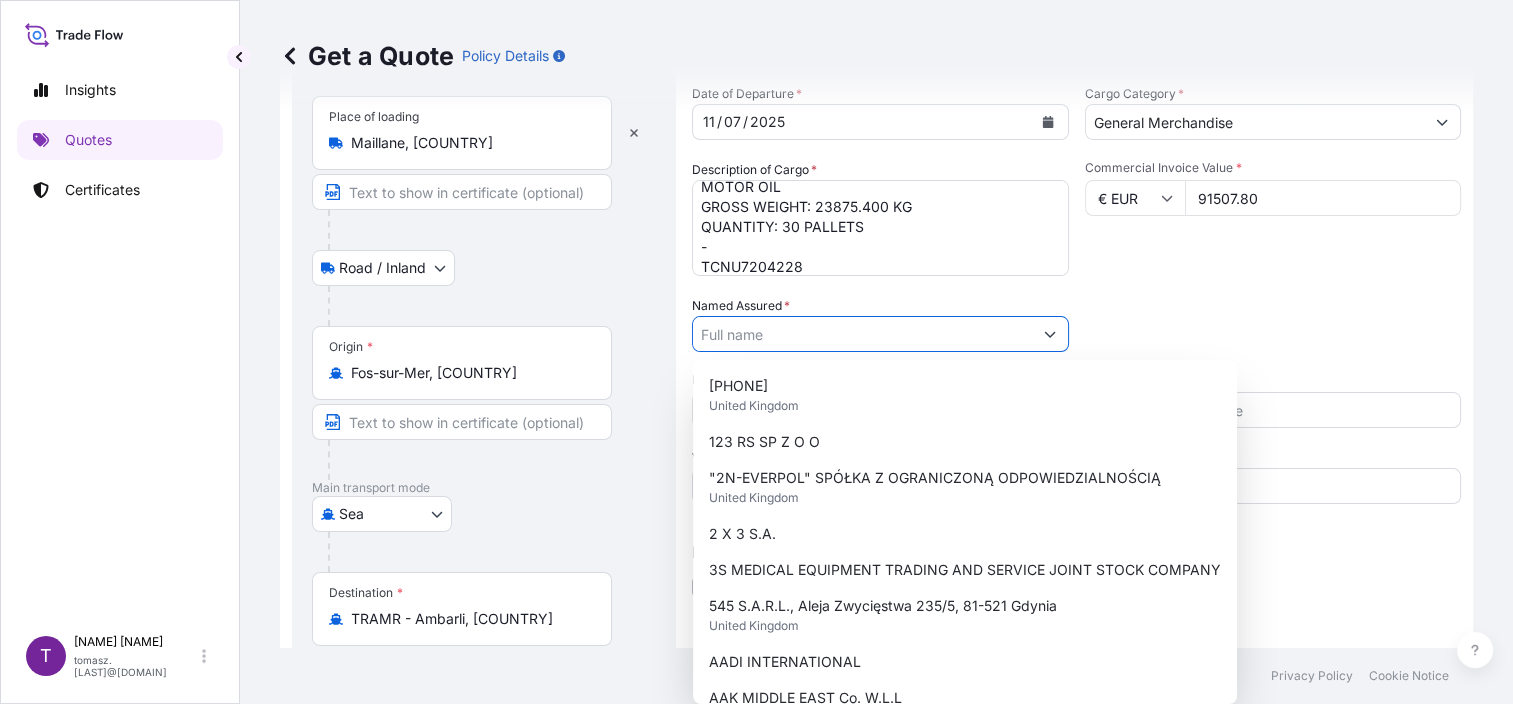 paste on "VELES TRADE OU" 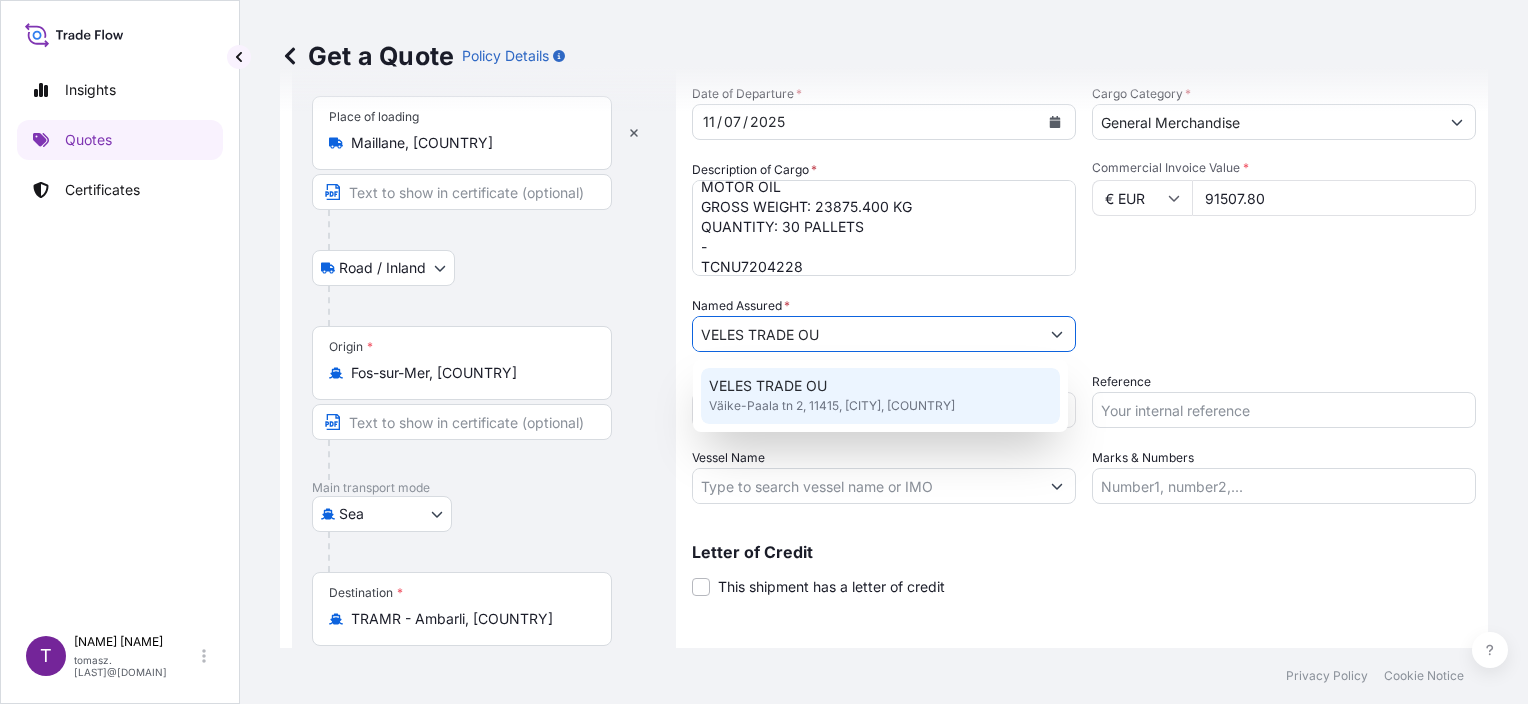 click on "VELES TRADE OU Väike-Paala tn 2, 11415, [CITY], [COUNTRY]" at bounding box center [880, 396] 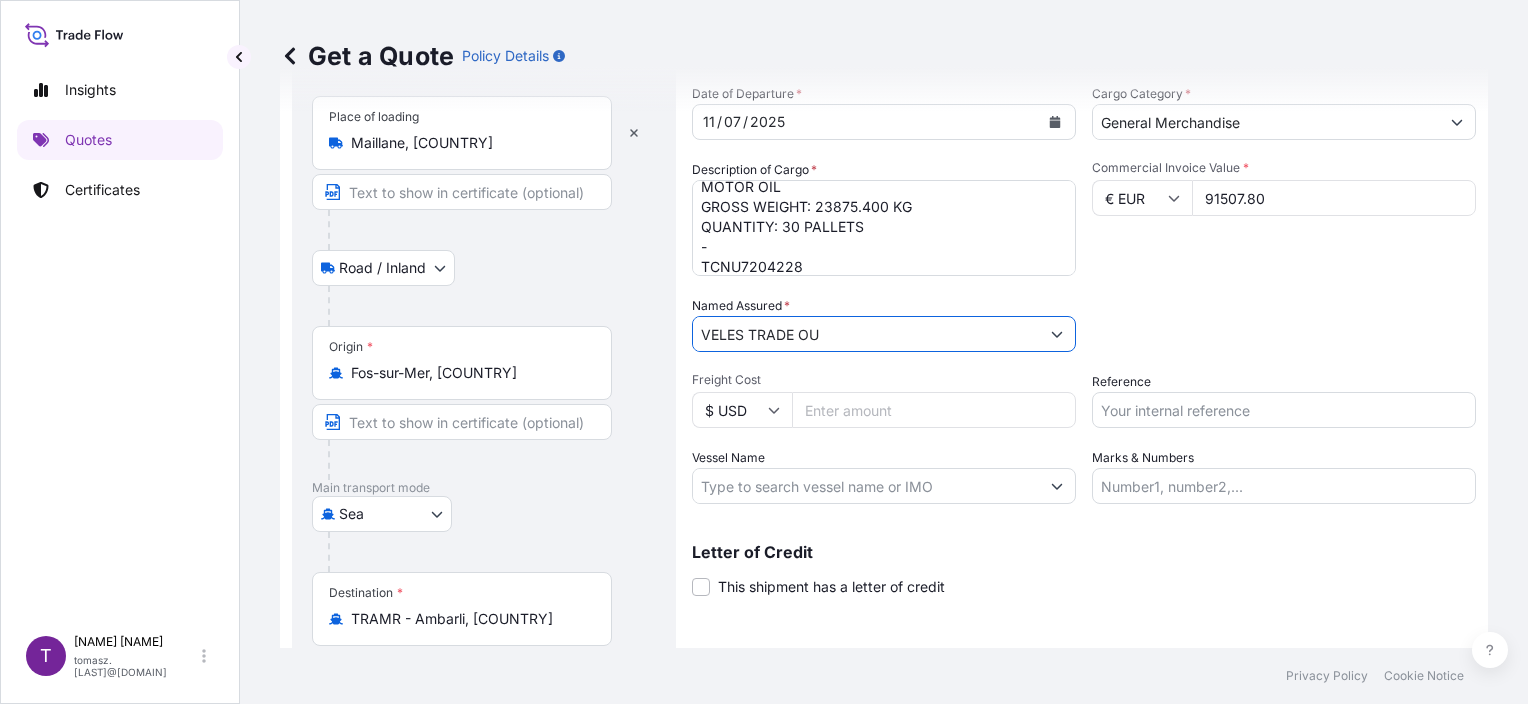 type on "VELES TRADE OU" 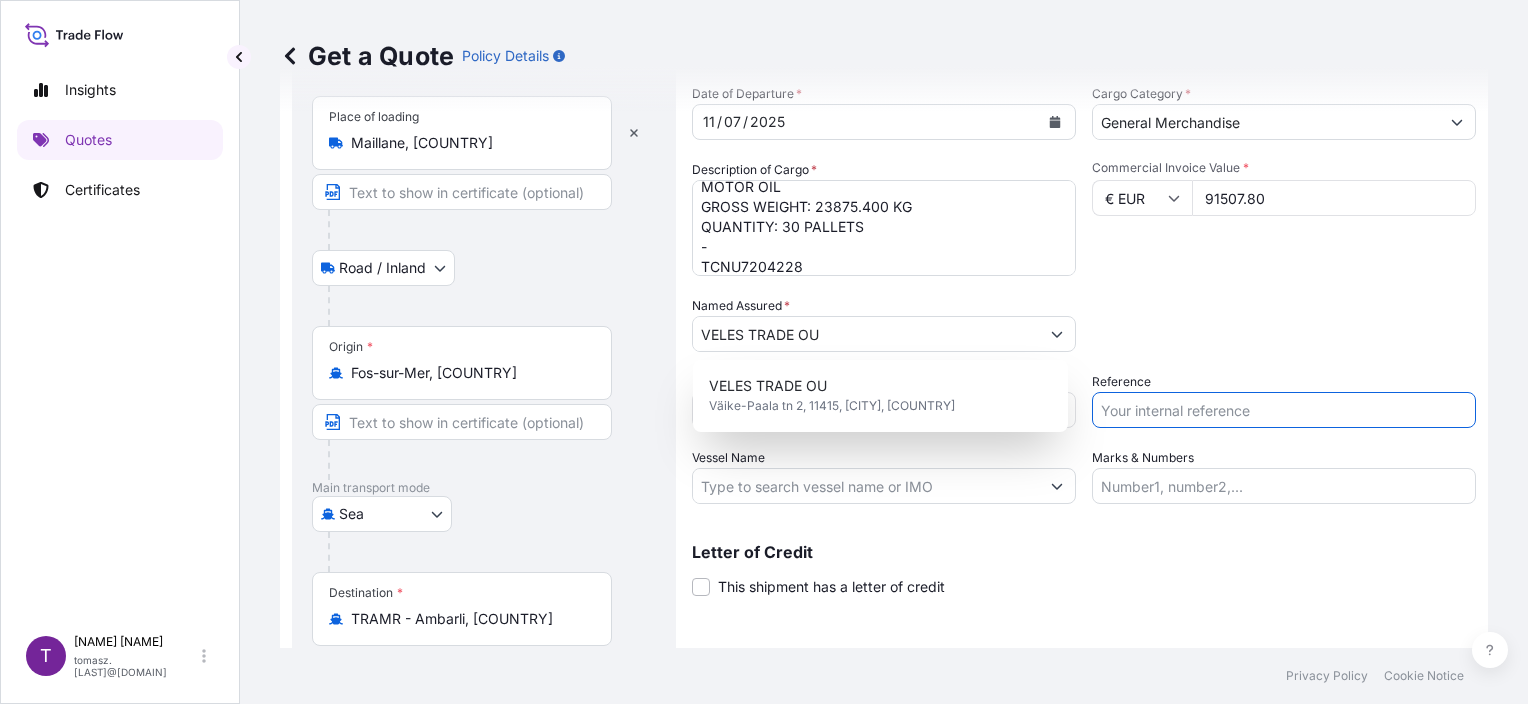 click on "Reference" at bounding box center [1284, 410] 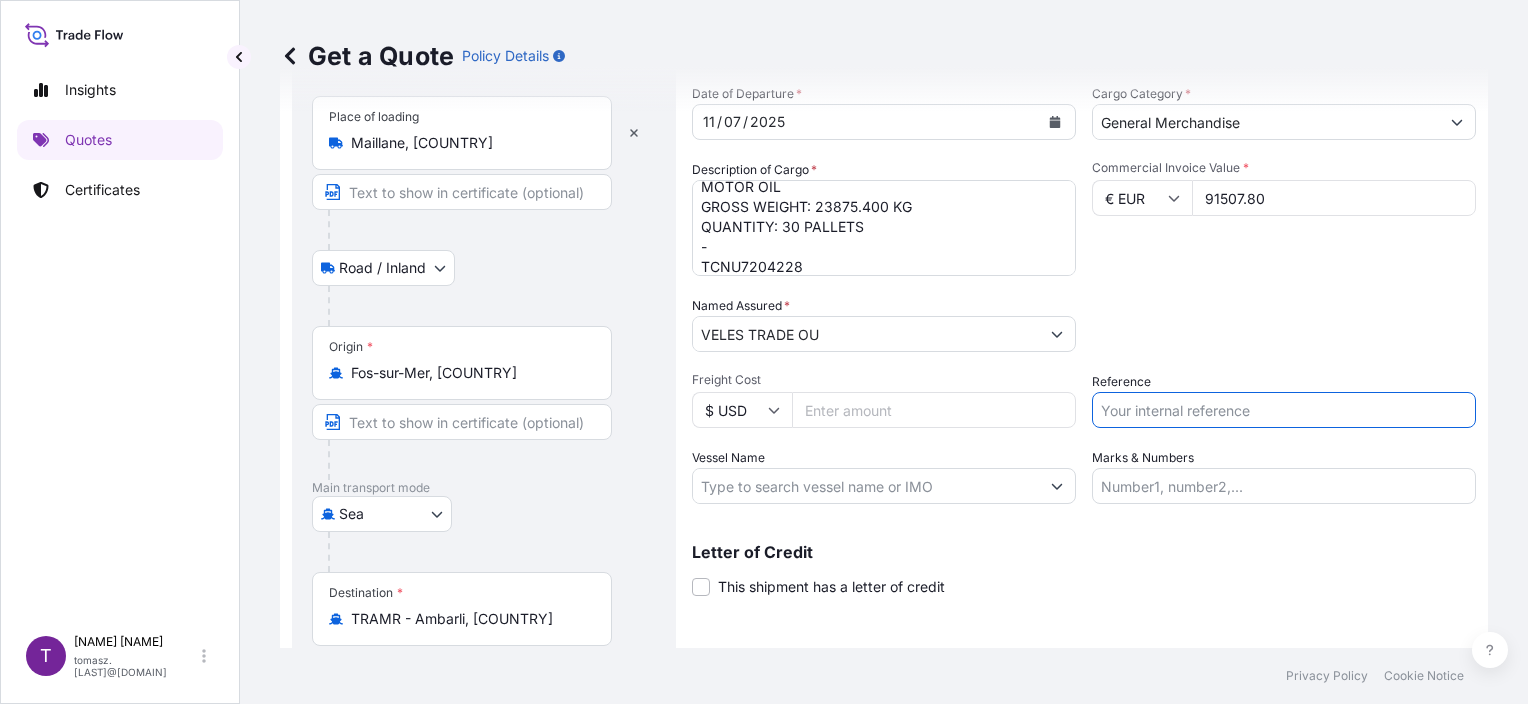 paste on "S01997510" 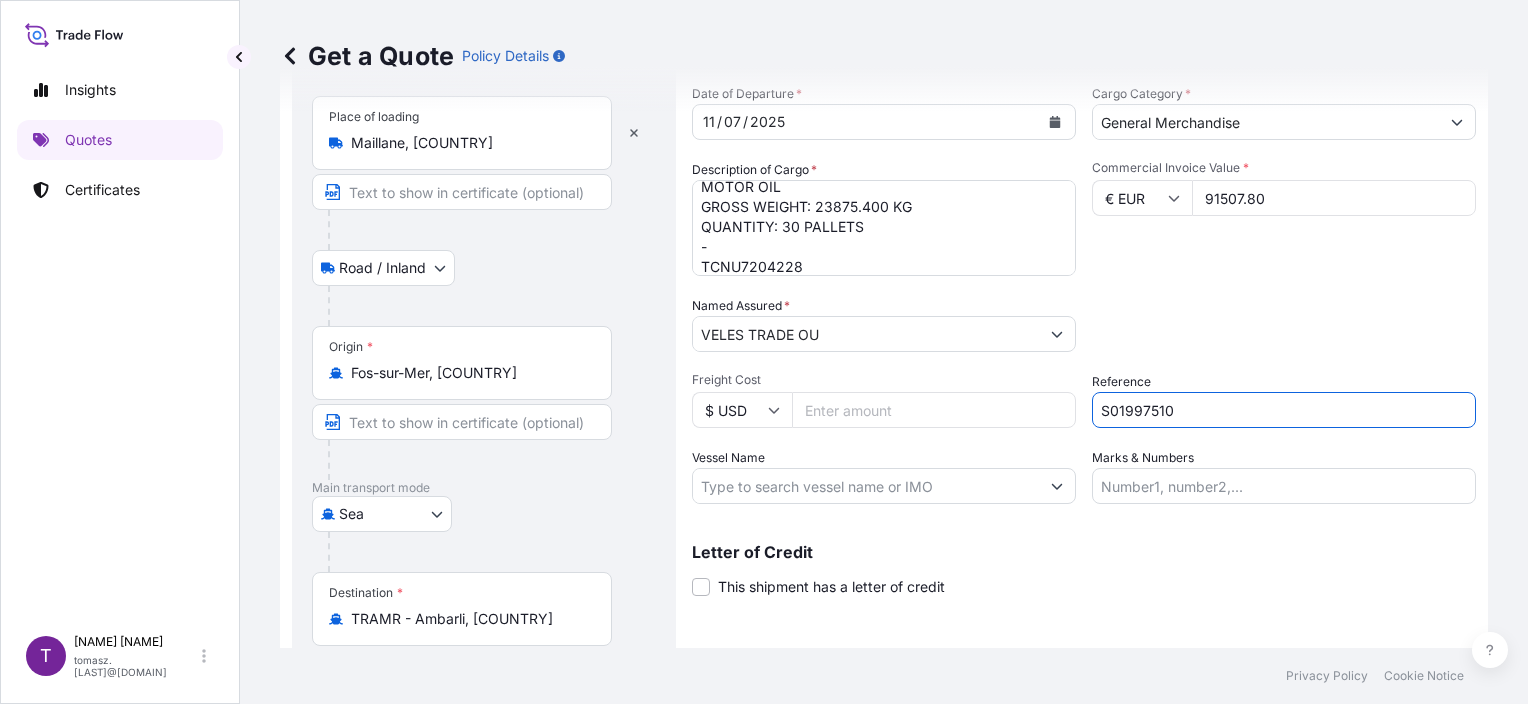 type on "S01997510" 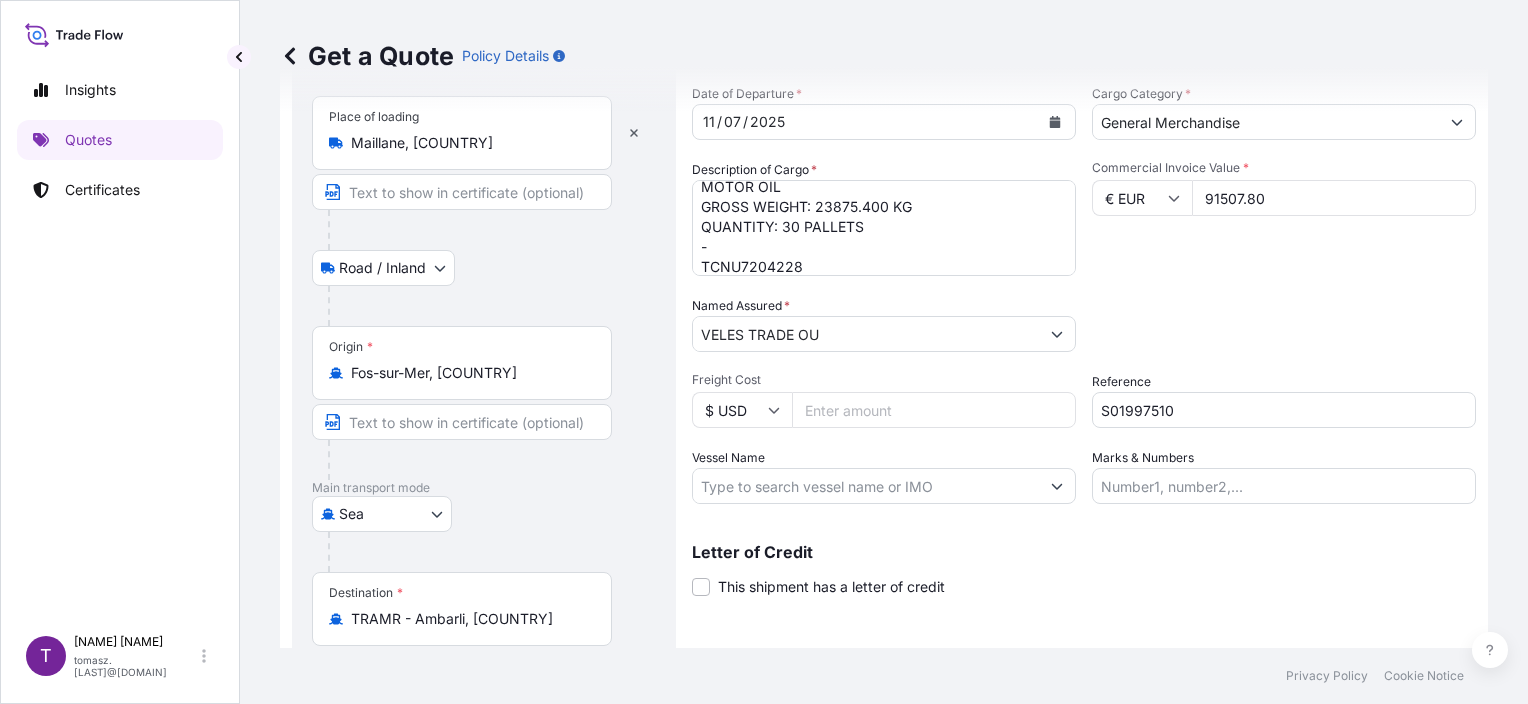 click on "Vessel Name" at bounding box center (866, 486) 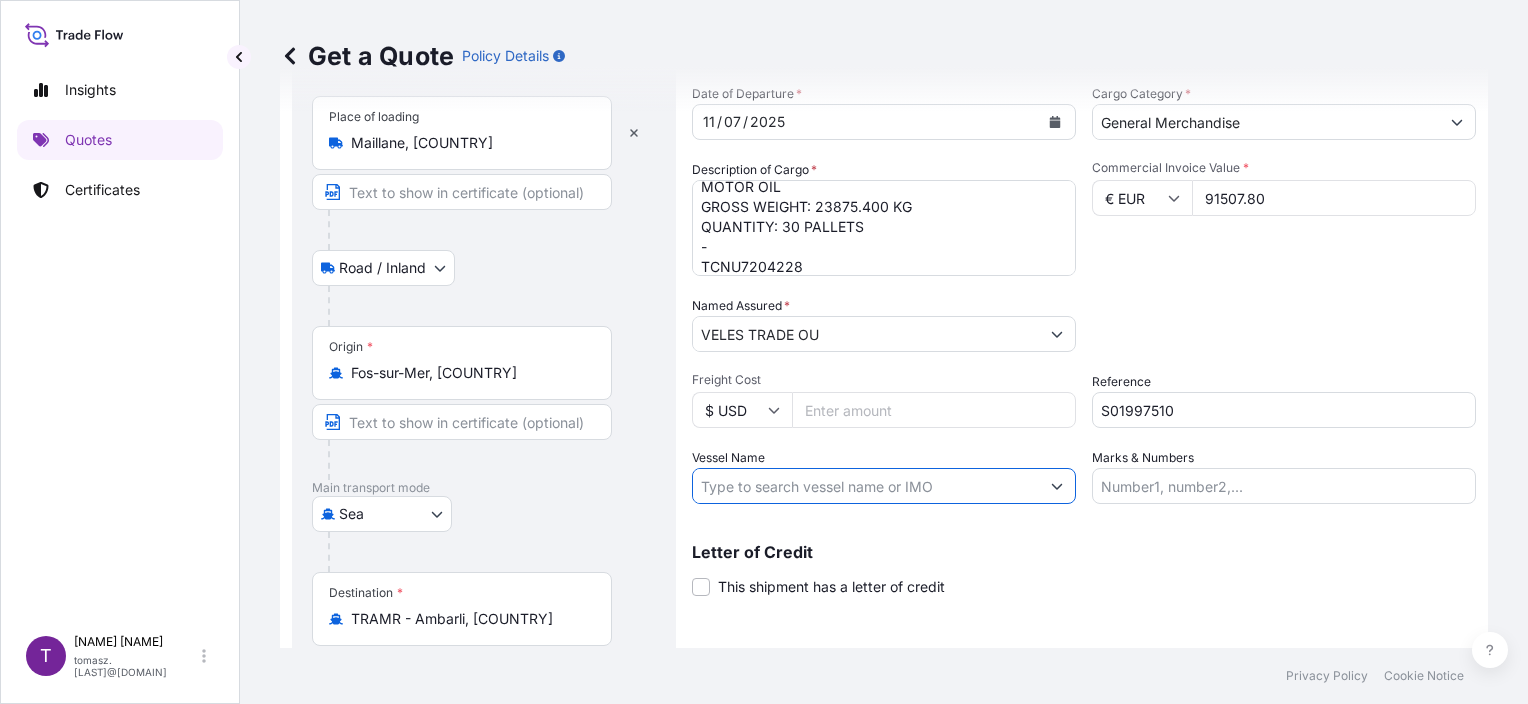 paste on "ELISABETH P." 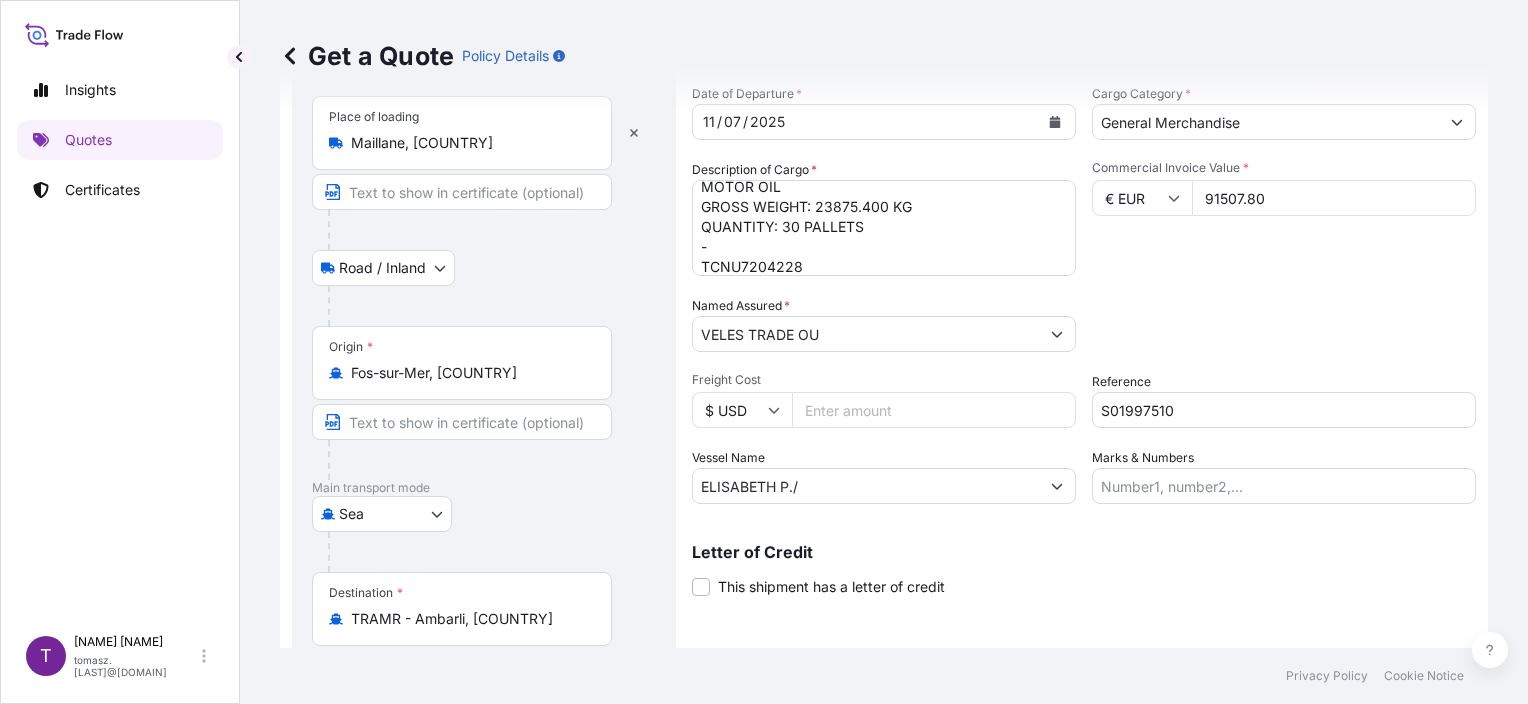 click on "ELISABETH P./" at bounding box center [866, 486] 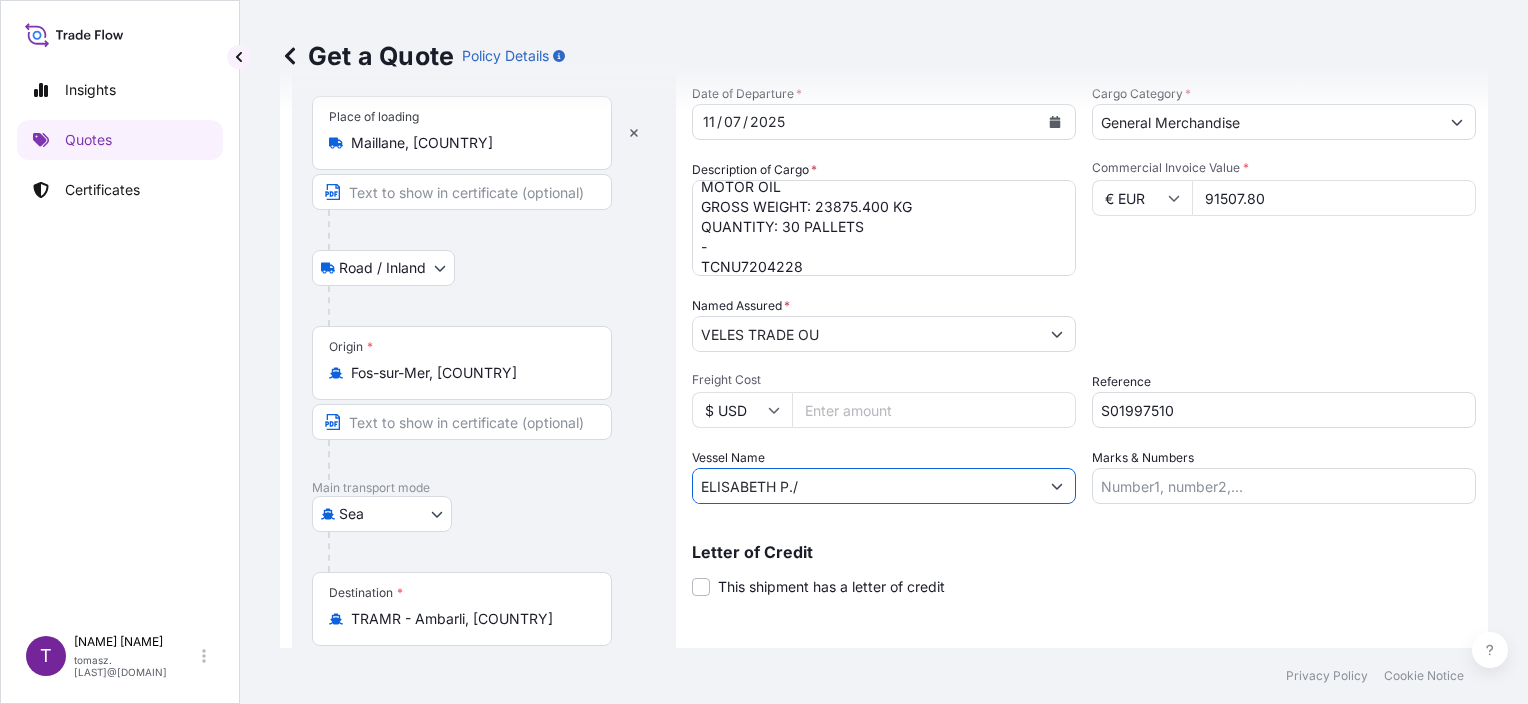 paste on "529E" 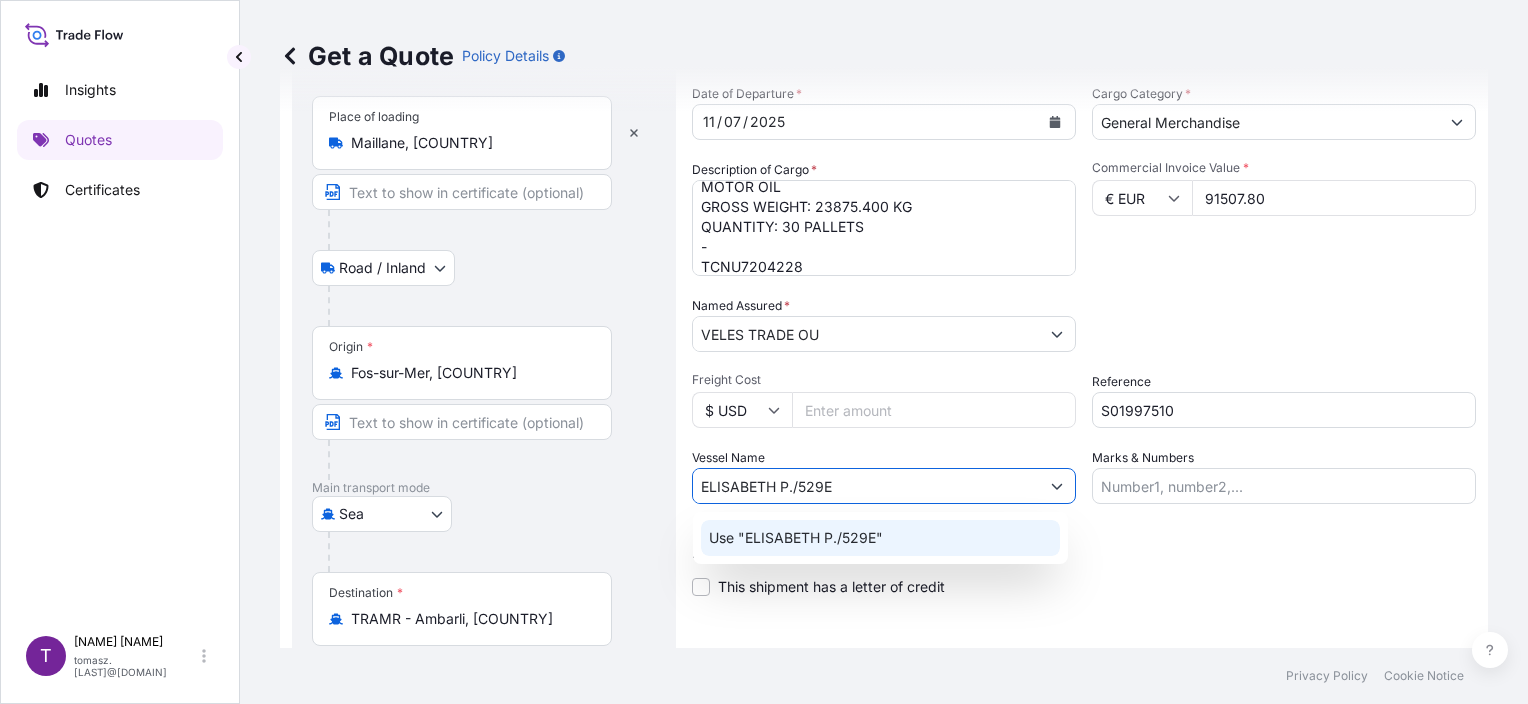 click on "Use "ELISABETH P./529E"" 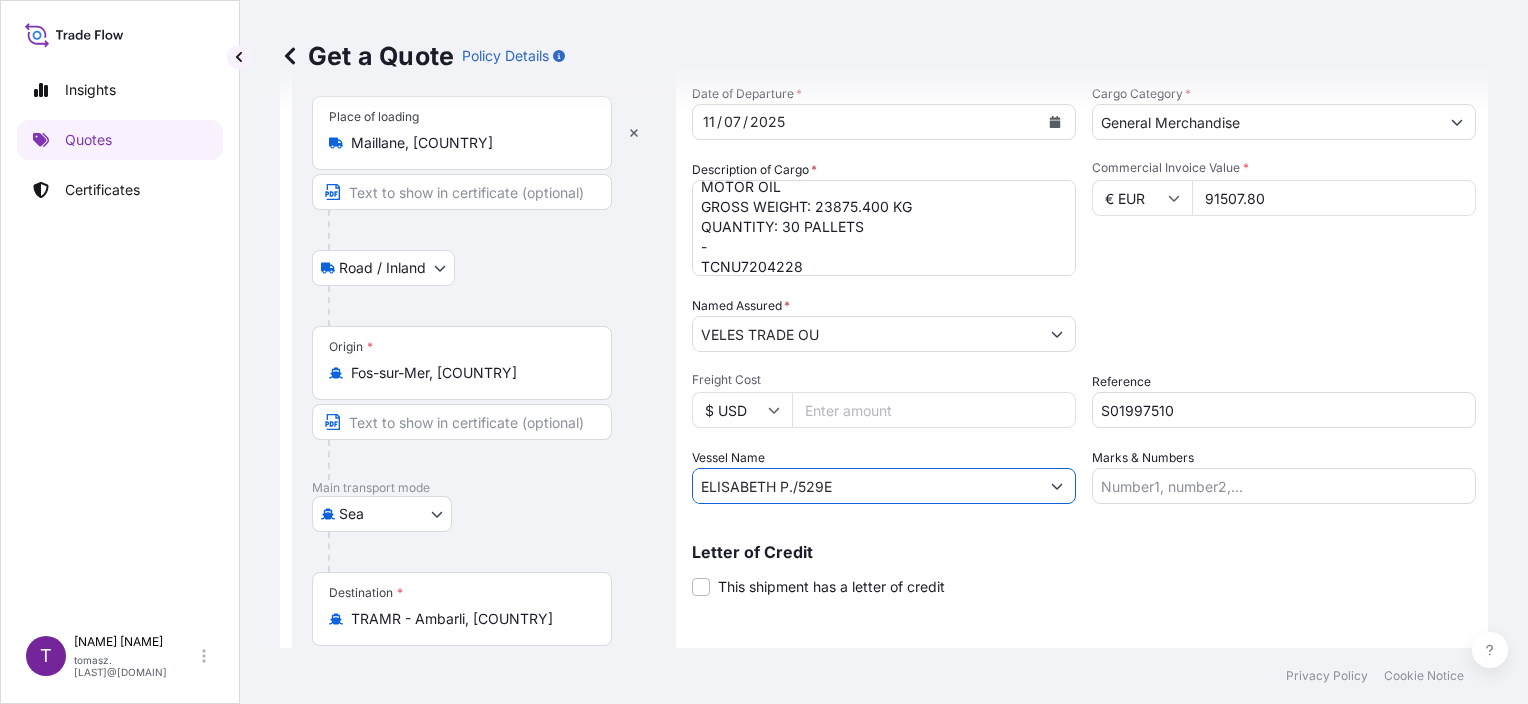 type on "ELISABETH P./529E" 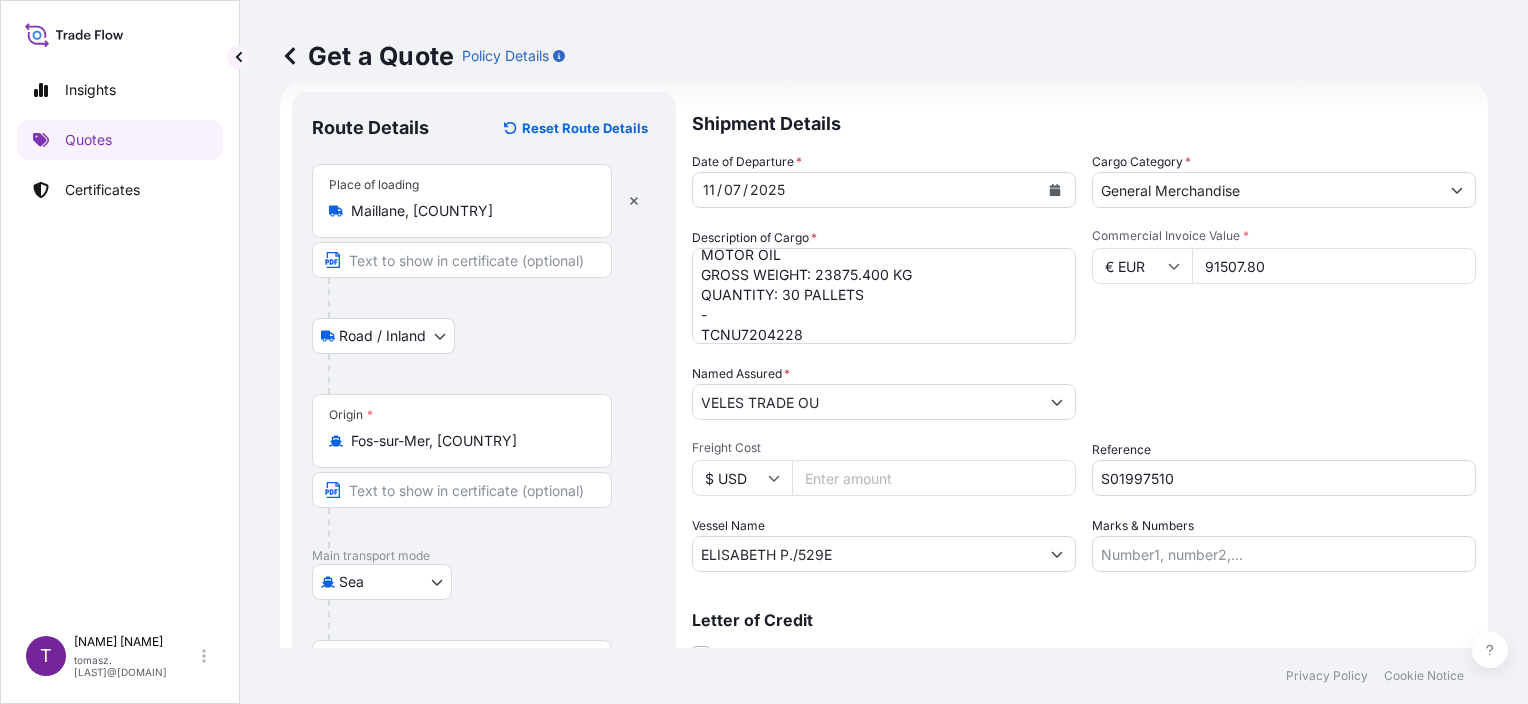 scroll, scrollTop: 0, scrollLeft: 0, axis: both 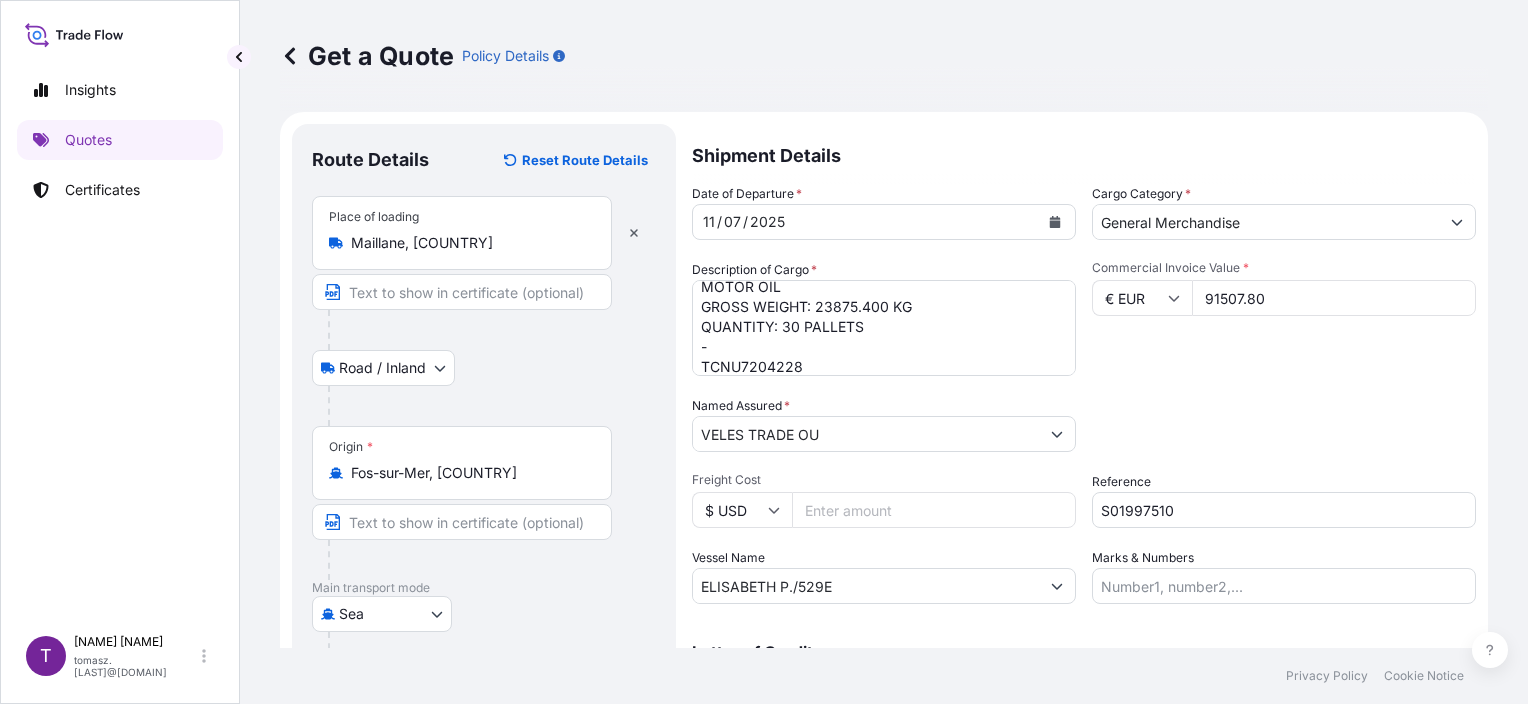 click on "MOTOR OIL
GROSS WEIGHT: 23875.400 KG
QUANTITY: 30 PALLETS
-
TCNU7204228" at bounding box center (884, 328) 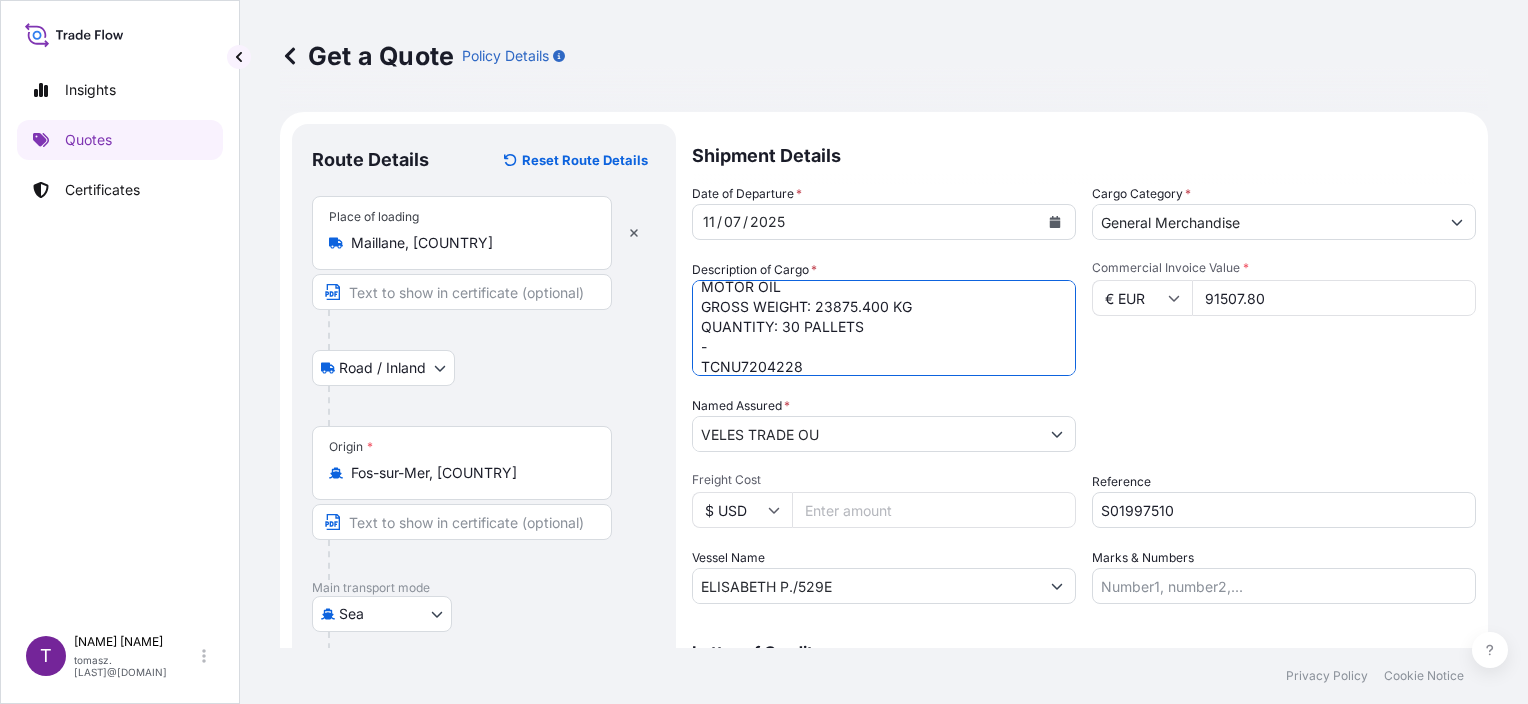scroll, scrollTop: 32, scrollLeft: 0, axis: vertical 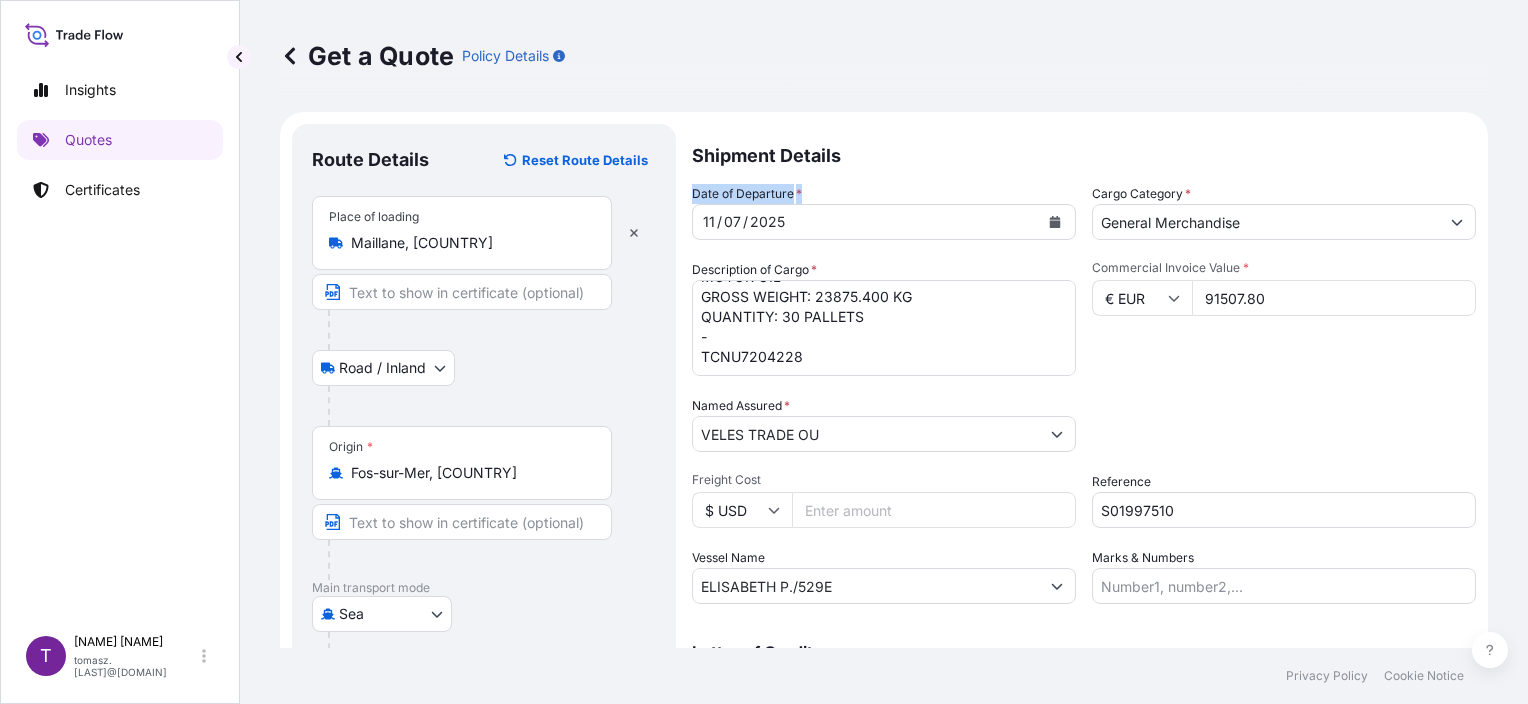 drag, startPoint x: 800, startPoint y: 192, endPoint x: 687, endPoint y: 203, distance: 113.534134 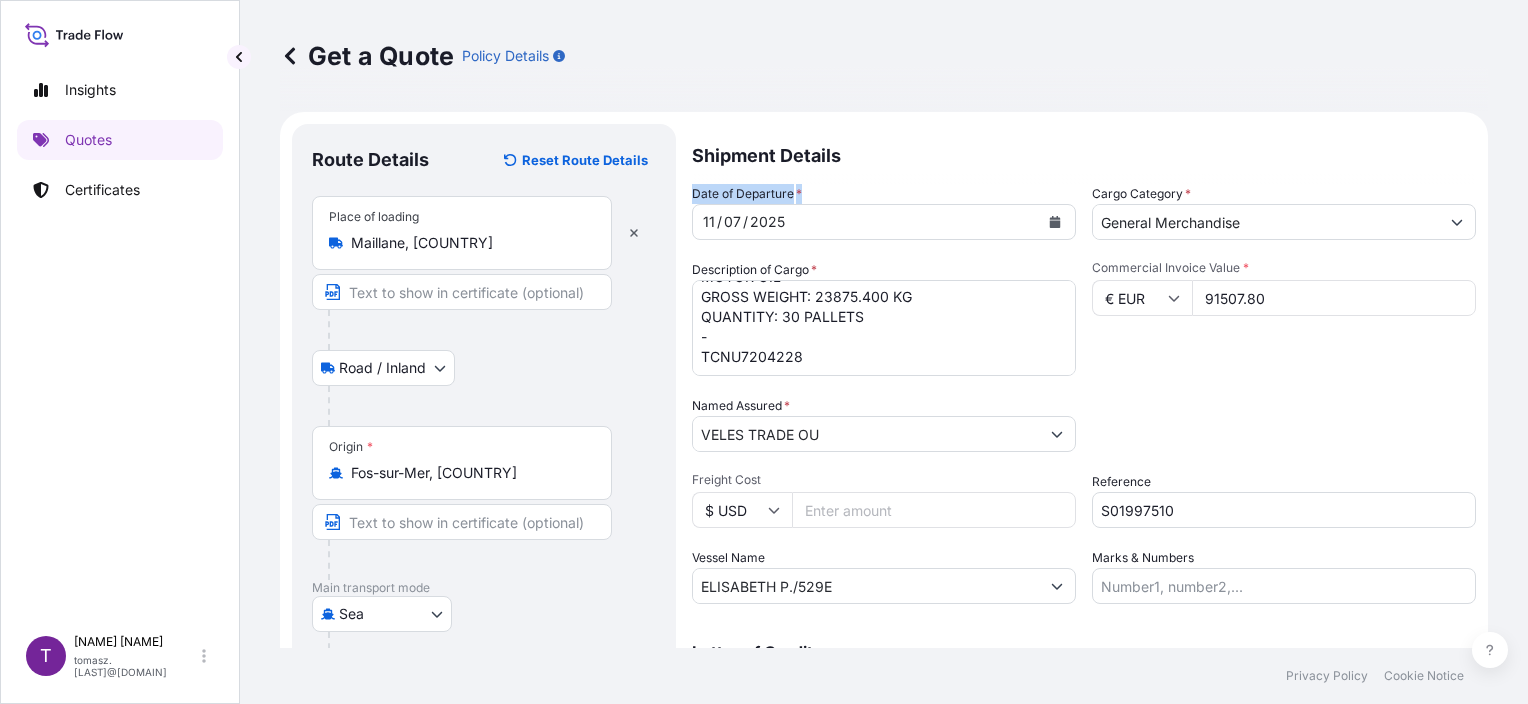 click on "Route Details Reset Route Details Place of loading Maillane, [COUNTRY] Road / Inland Road / Inland Origin * Fos-sur-Mer, [COUNTRY] Main transport mode Sea Air Sea Road Destination * TRAMR - Ambarli, [COUNTRY] Cover port to door - Add place of discharge Road / Inland Road / Inland Place of Discharge Shipment Details Date of Departure * 11 / 07 / 2025 Cargo Category * General Merchandise Description of Cargo * MOTOR OIL
GROSS WEIGHT: 23875.400 KG
QUANTITY: 30 PALLETS
-
TCNU7204228 Commercial Invoice Value   * € EUR 91507.80 Named Assured * VELES TRADE OU Packing Category Select a packing category Please select a primary mode of transportation first. Freight Cost   $ USD Reference S01997510 Vessel Name ELISABETH P./529E Marks & Numbers Letter of Credit This shipment has a letter of credit Letter of credit * Letter of credit may not exceed 12000 characters Get a Quote" at bounding box center (884, 501) 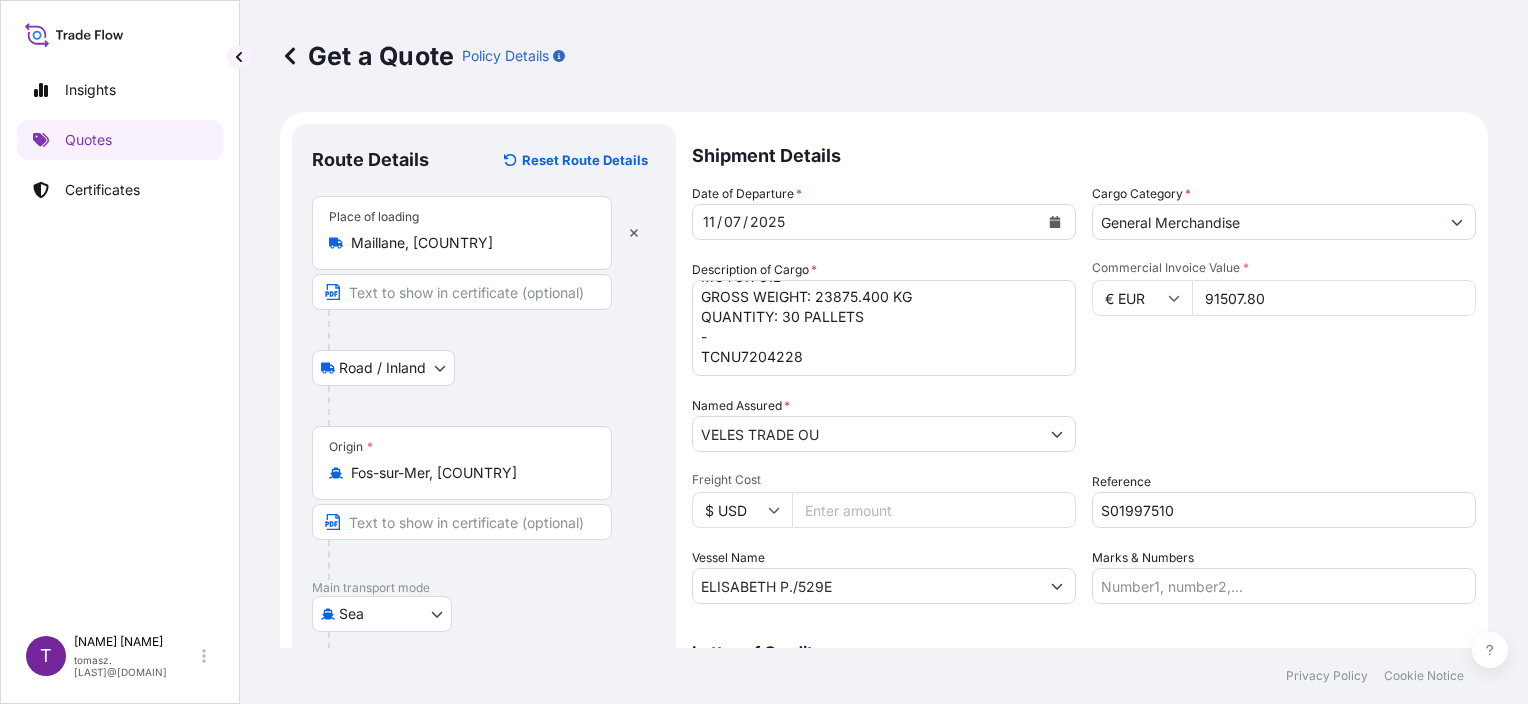 click on "MOTOR OIL
GROSS WEIGHT: 23875.400 KG
QUANTITY: 30 PALLETS
-
TCNU7204228" at bounding box center [884, 328] 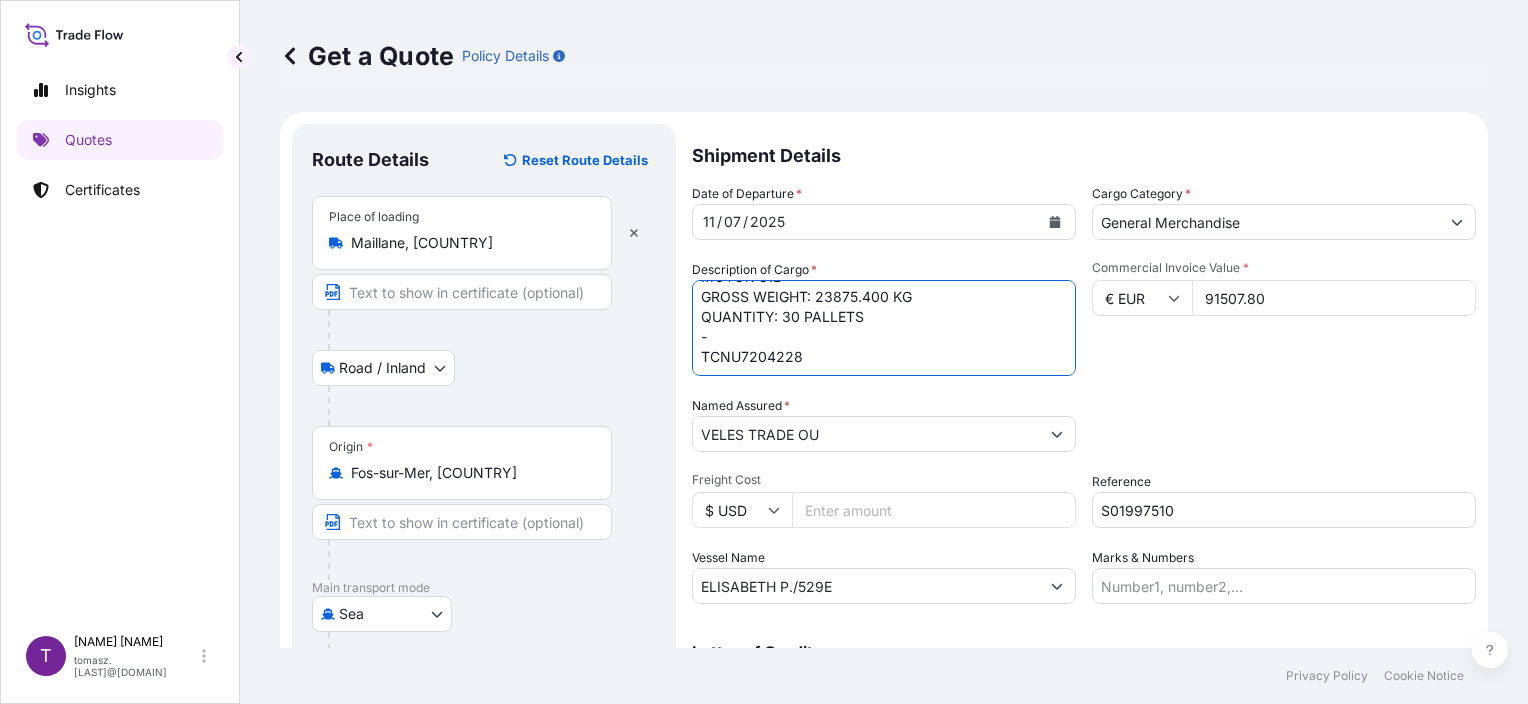 click on "MOTOR OIL
GROSS WEIGHT: 23875.400 KG
QUANTITY: 30 PALLETS
-
TCNU7204228" at bounding box center [884, 328] 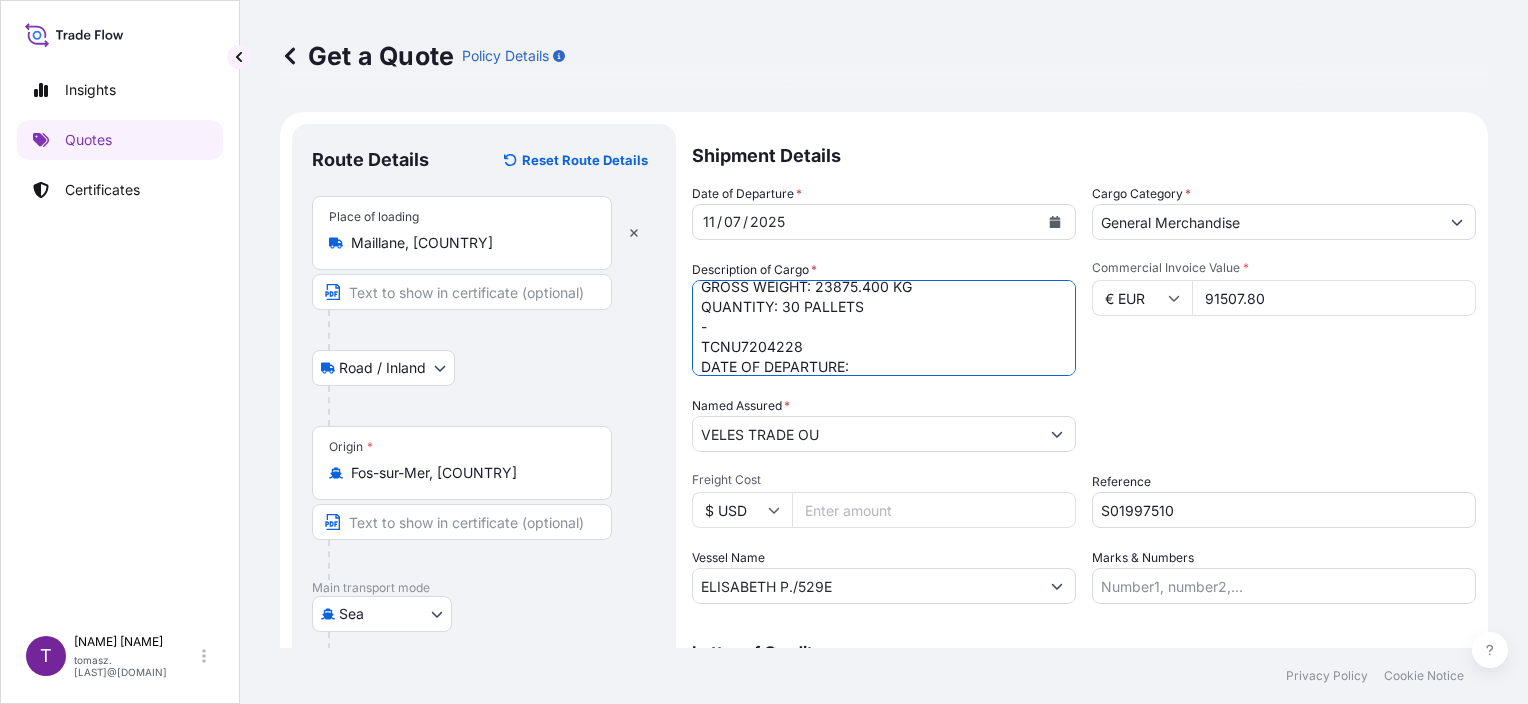 click on "MOTOR OIL
GROSS WEIGHT: 23875.400 KG
QUANTITY: 30 PALLETS
-
TCNU7204228
DATE OF DEPARTURE:" at bounding box center (884, 328) 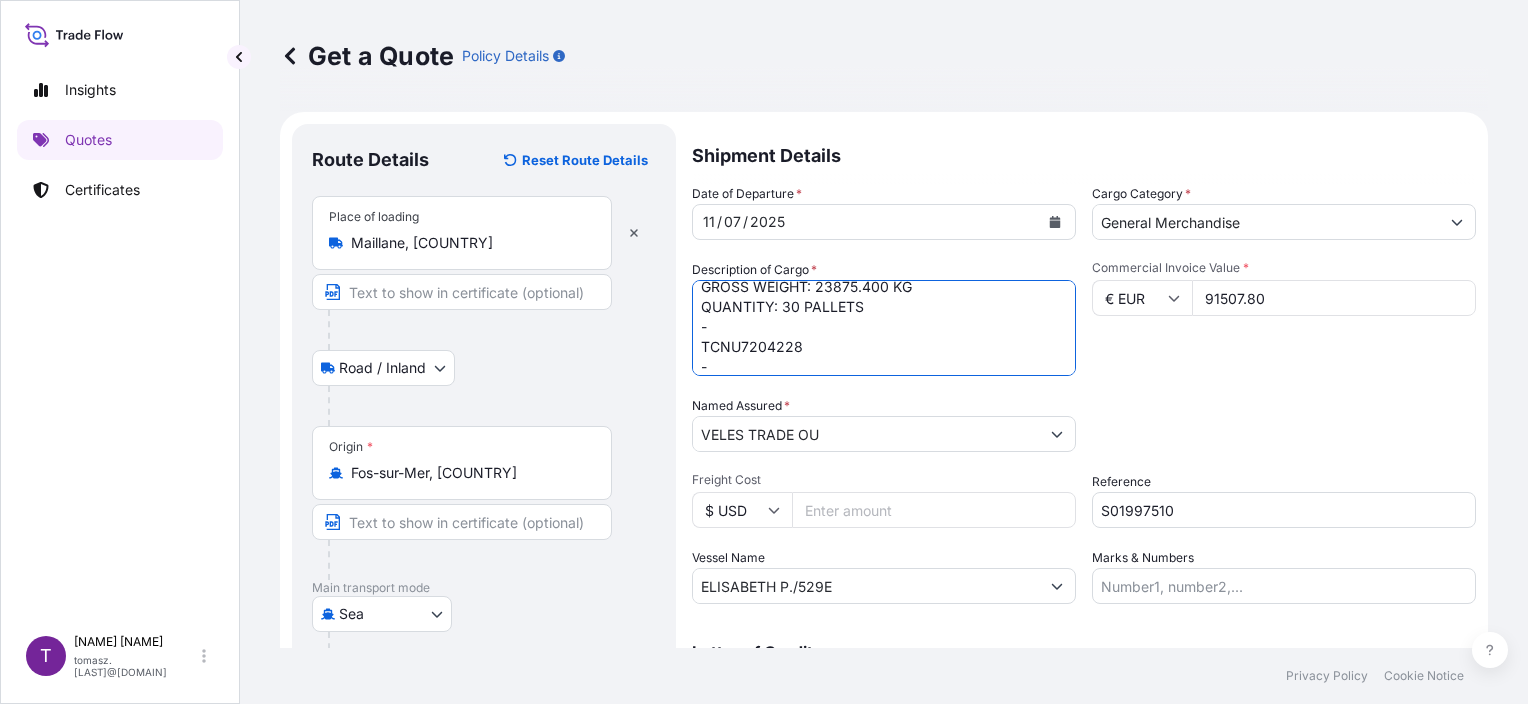 click on "MOTOR OIL
GROSS WEIGHT: 23875.400 KG
QUANTITY: 30 PALLETS
-
TCNU7204228
-
DATE OF DEPARTURE:" at bounding box center [884, 328] 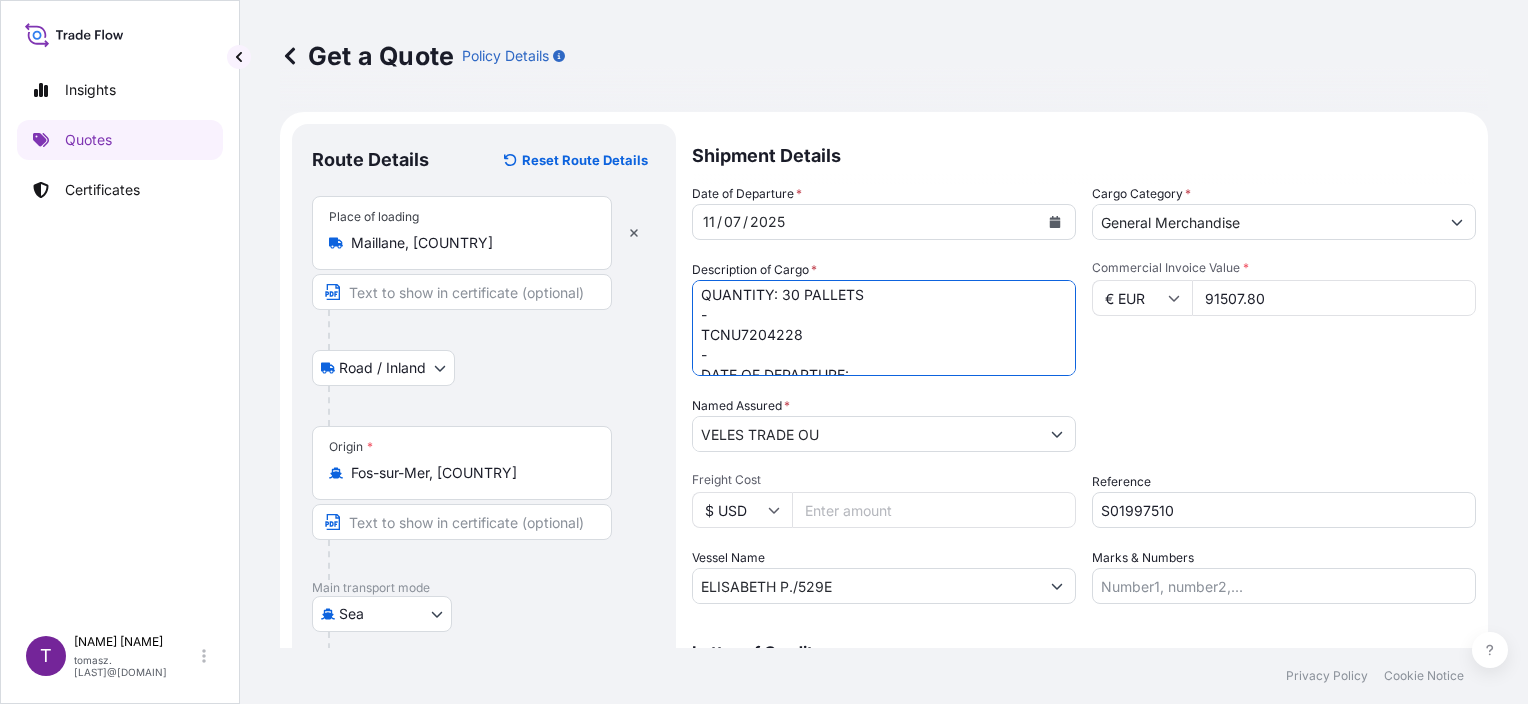 scroll, scrollTop: 61, scrollLeft: 0, axis: vertical 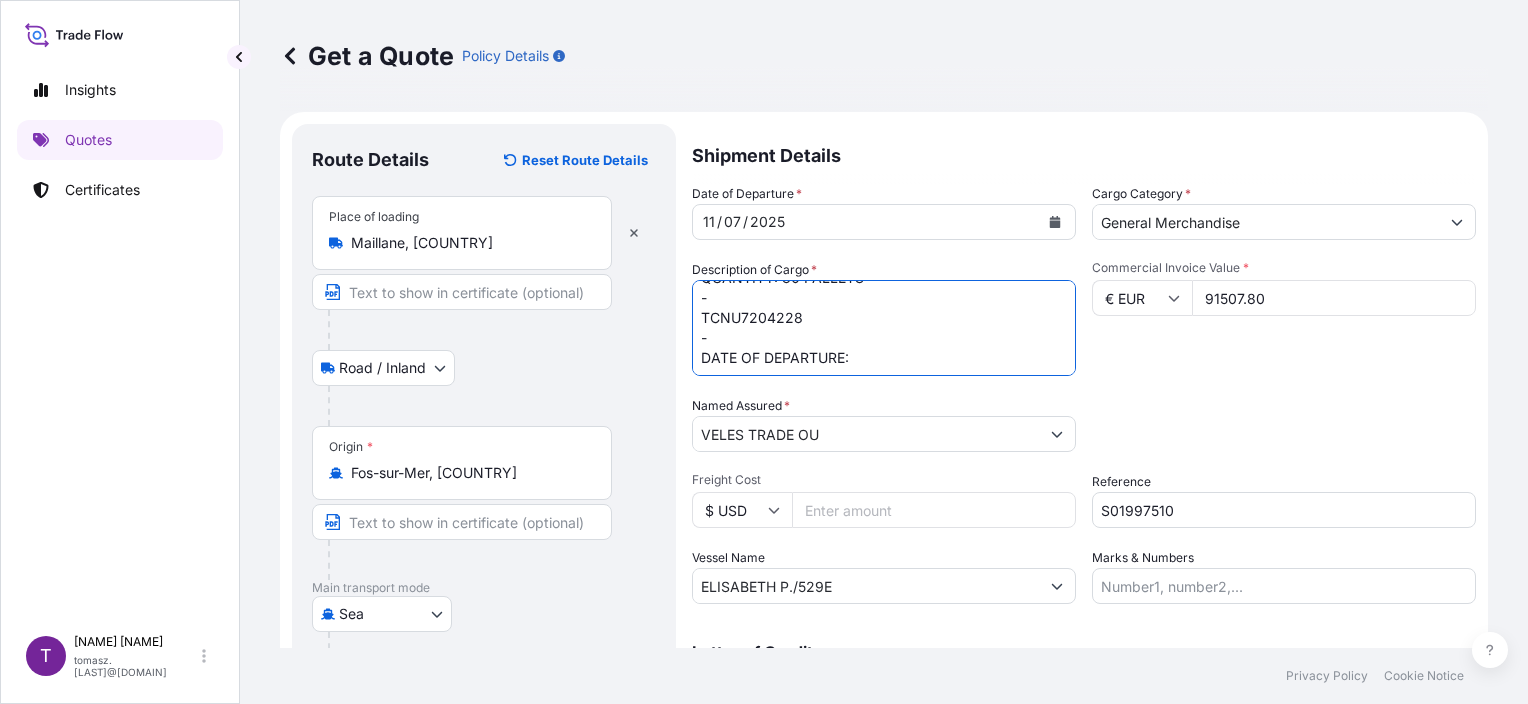 click on "MOTOR OIL
GROSS WEIGHT: 23875.400 KG
QUANTITY: 30 PALLETS
-
TCNU7204228
-
DATE OF DEPARTURE:" at bounding box center (884, 328) 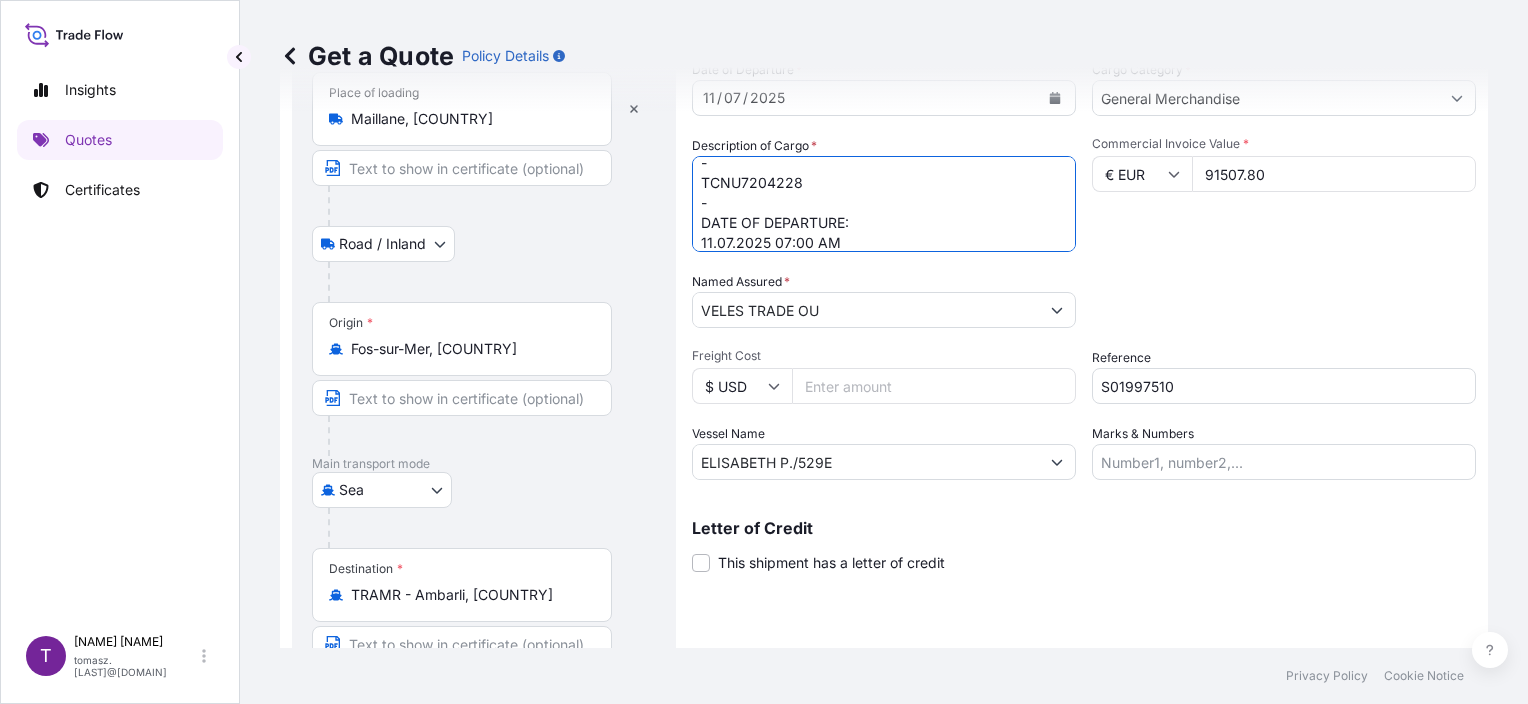 scroll, scrollTop: 240, scrollLeft: 0, axis: vertical 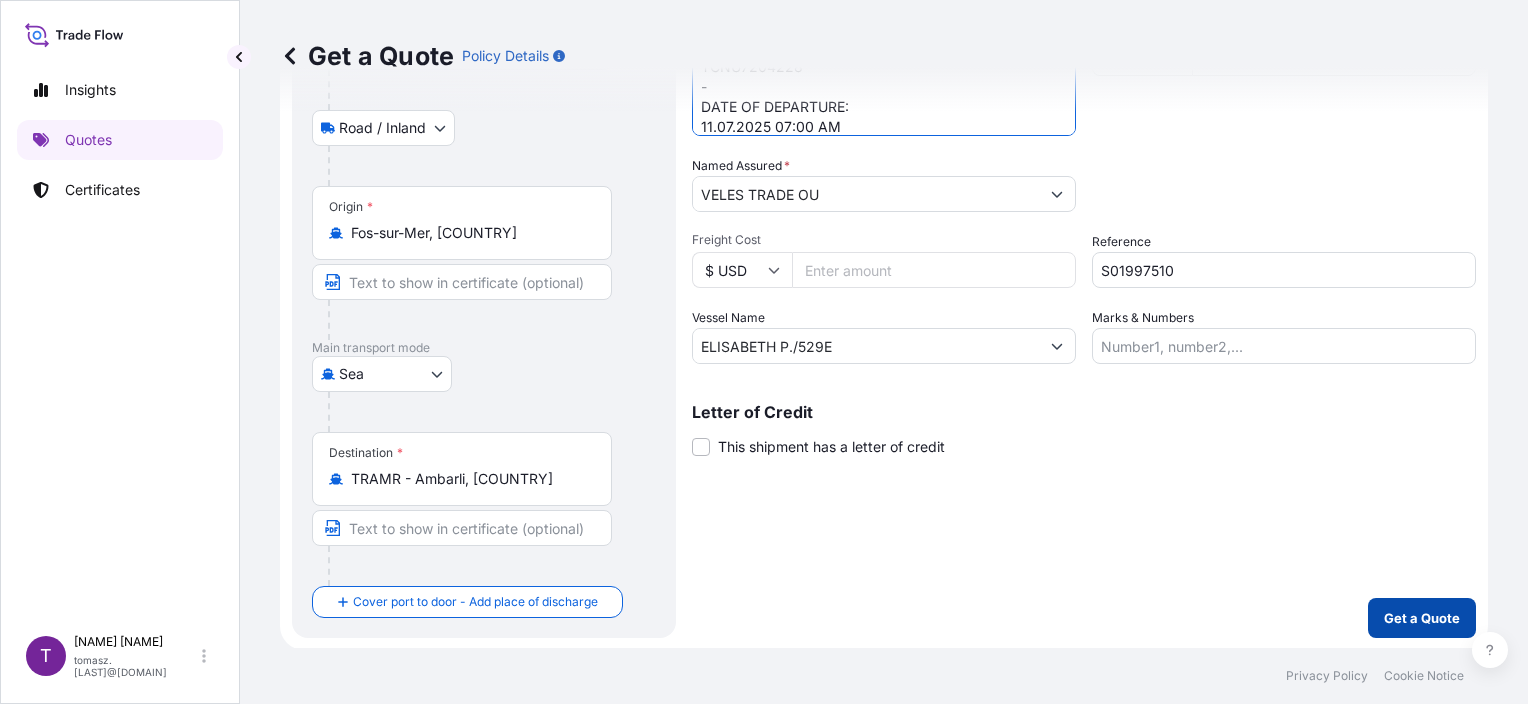 type on "MOTOR OIL
GROSS WEIGHT: 23875.400 KG
QUANTITY: 30 PALLETS
-
TCNU7204228
-
DATE OF DEPARTURE:
11.07.2025 07:00 AM" 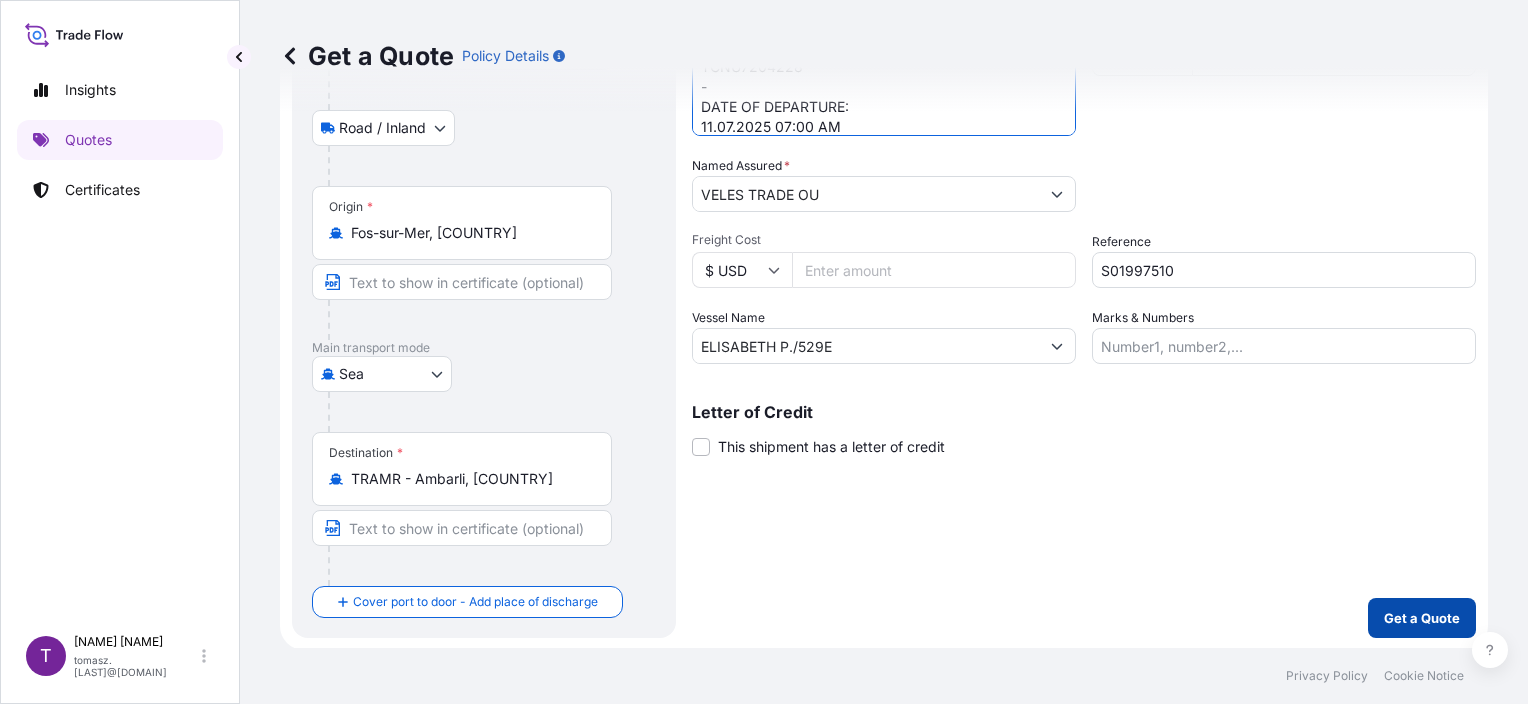 click on "Get a Quote" at bounding box center (1422, 618) 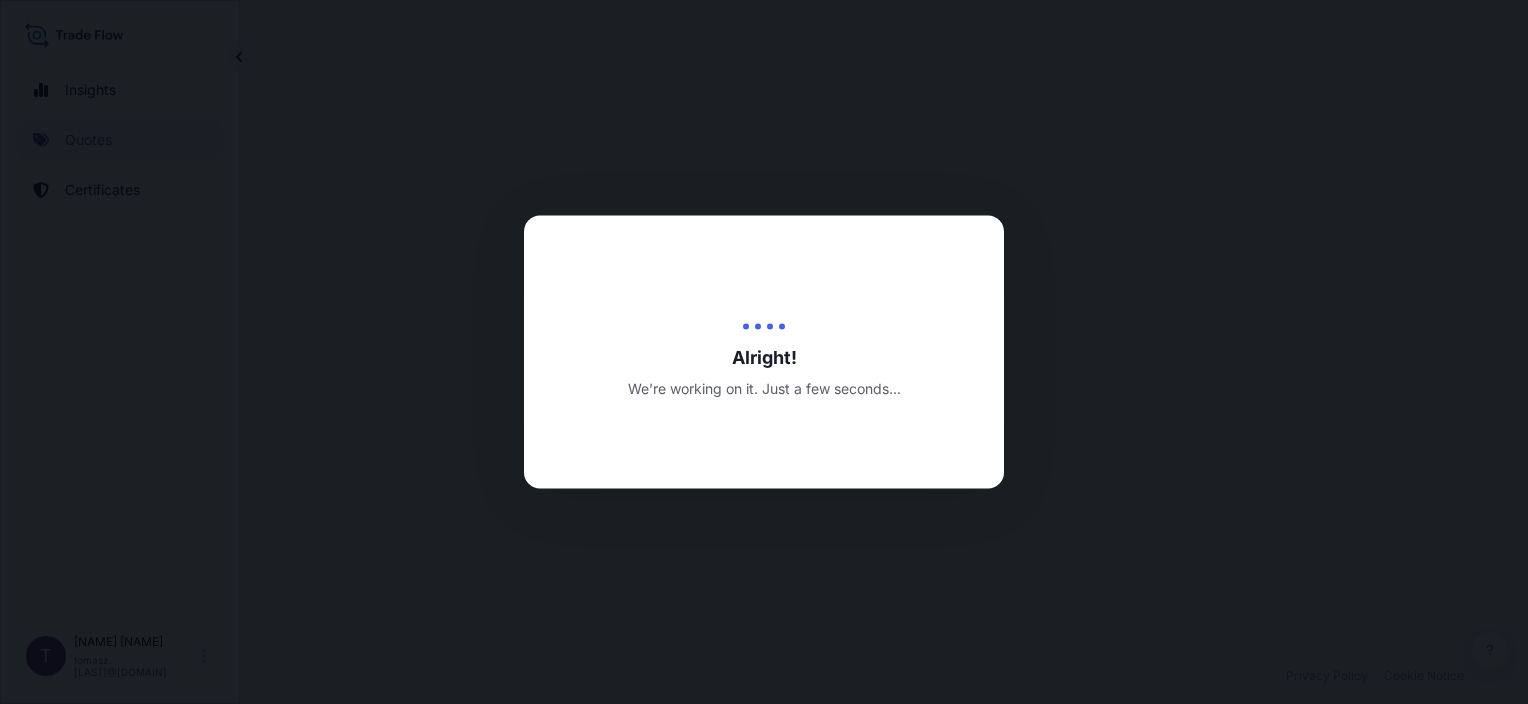 scroll, scrollTop: 0, scrollLeft: 0, axis: both 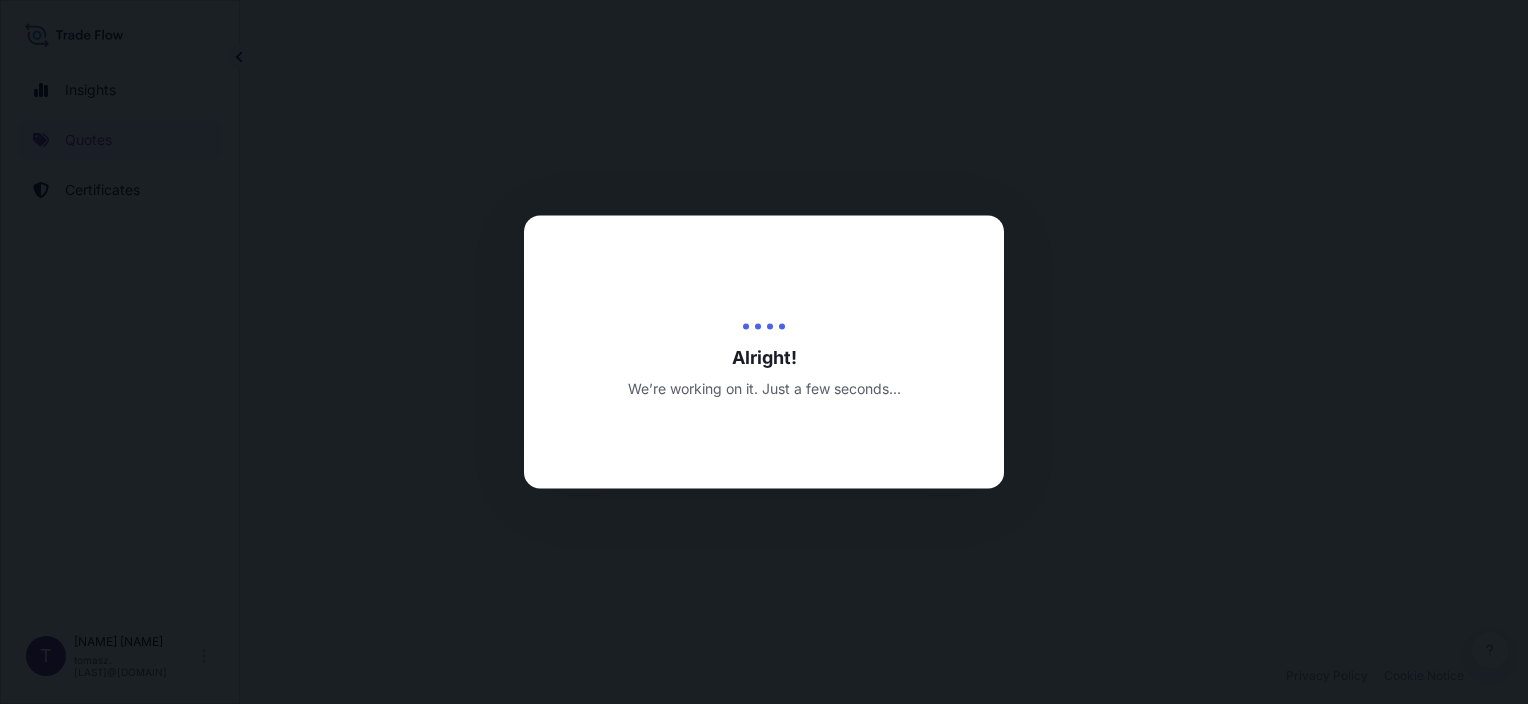 select on "Road / Inland" 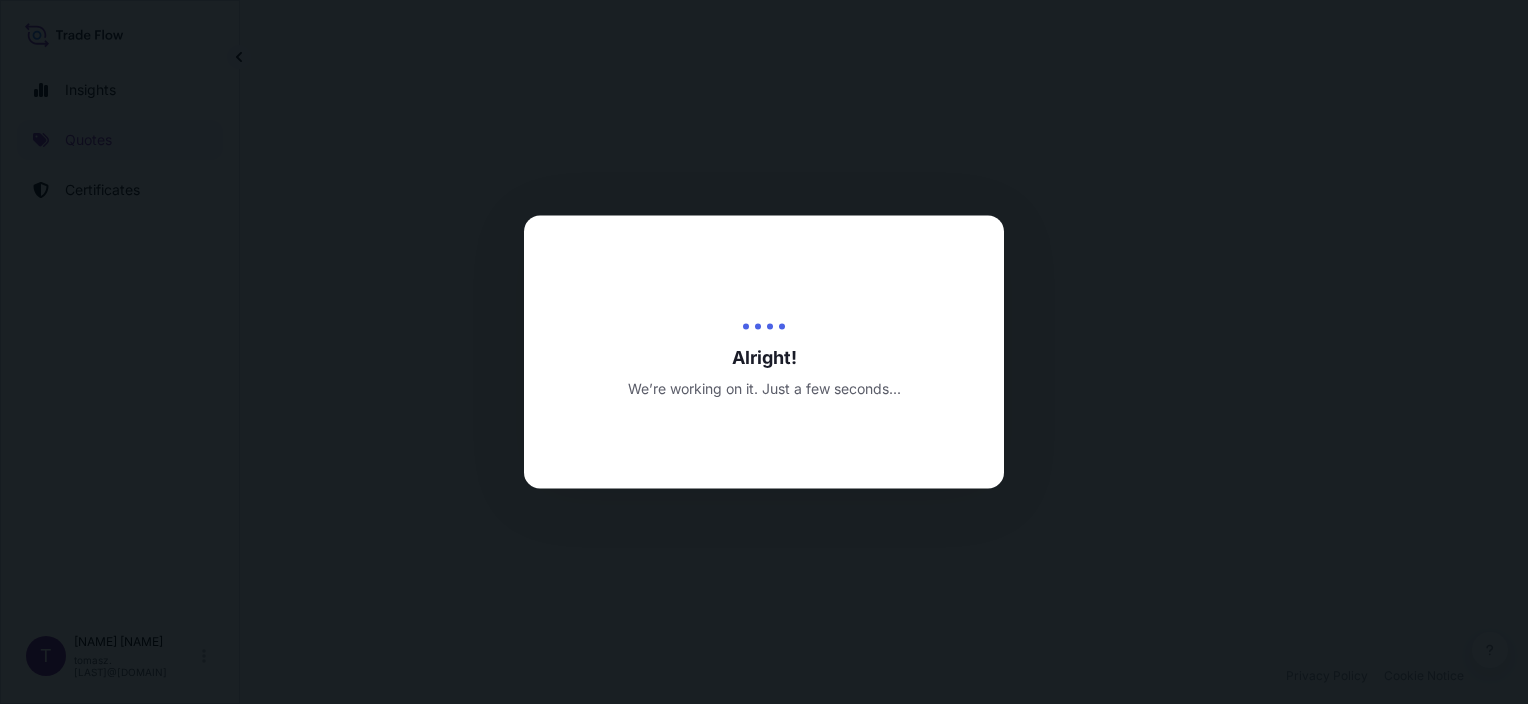 select on "Sea" 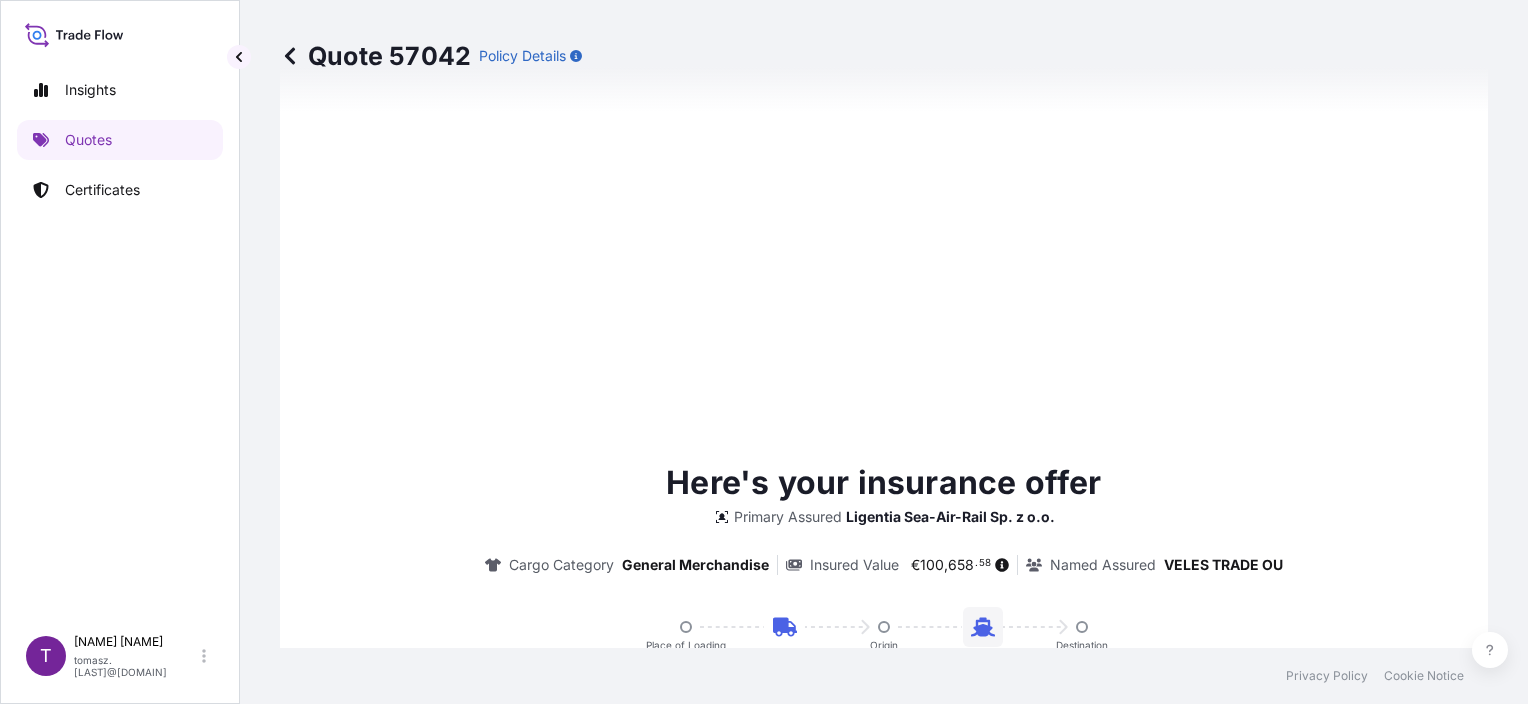 scroll, scrollTop: 1300, scrollLeft: 0, axis: vertical 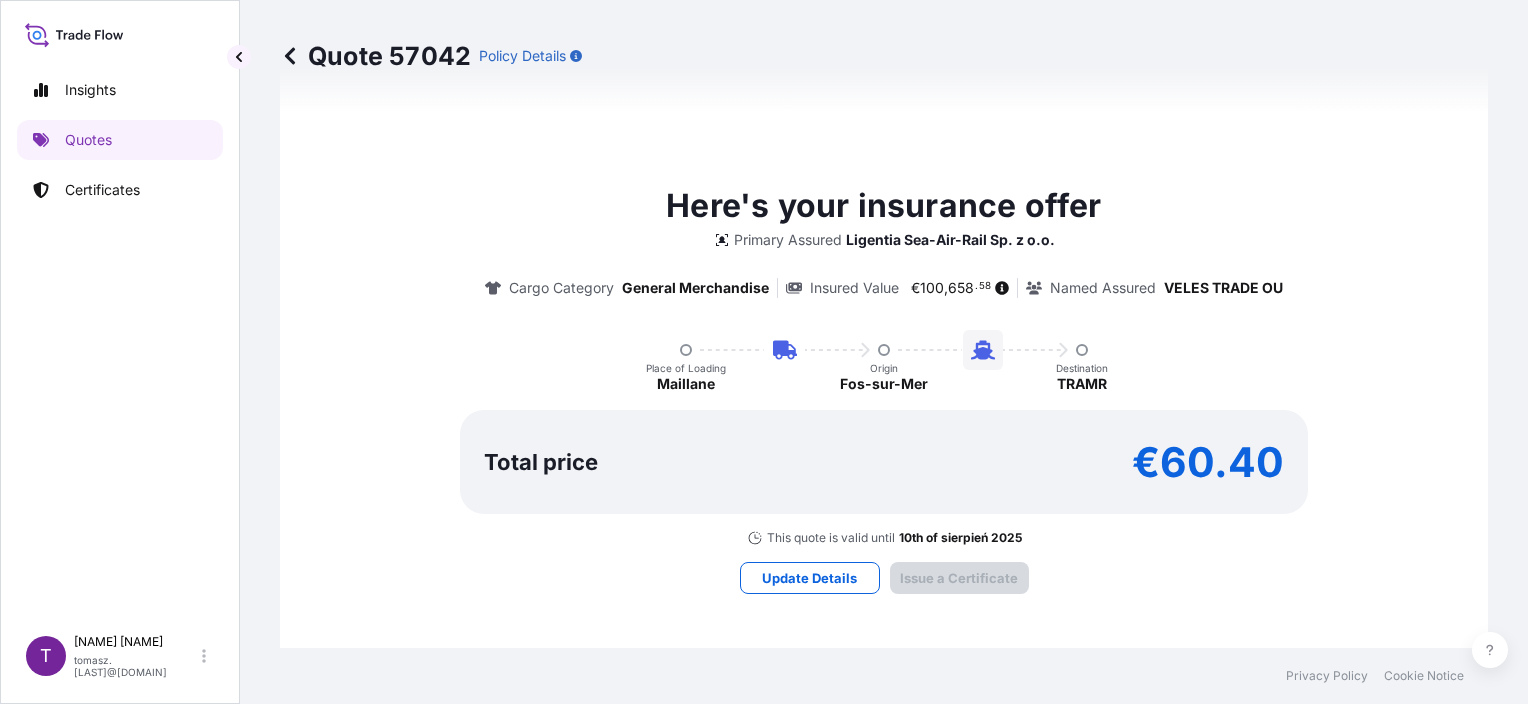 type on "11/07/2025" 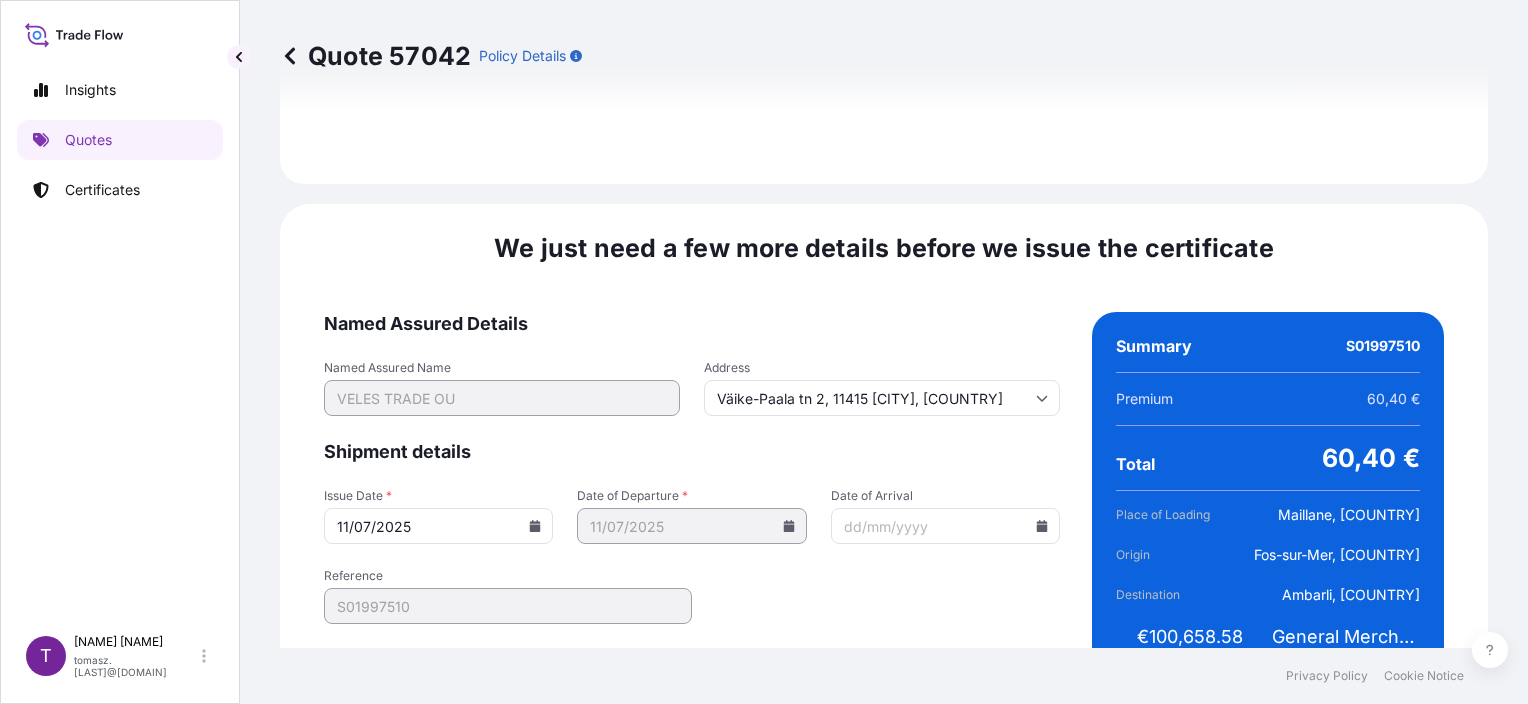 scroll, scrollTop: 2554, scrollLeft: 0, axis: vertical 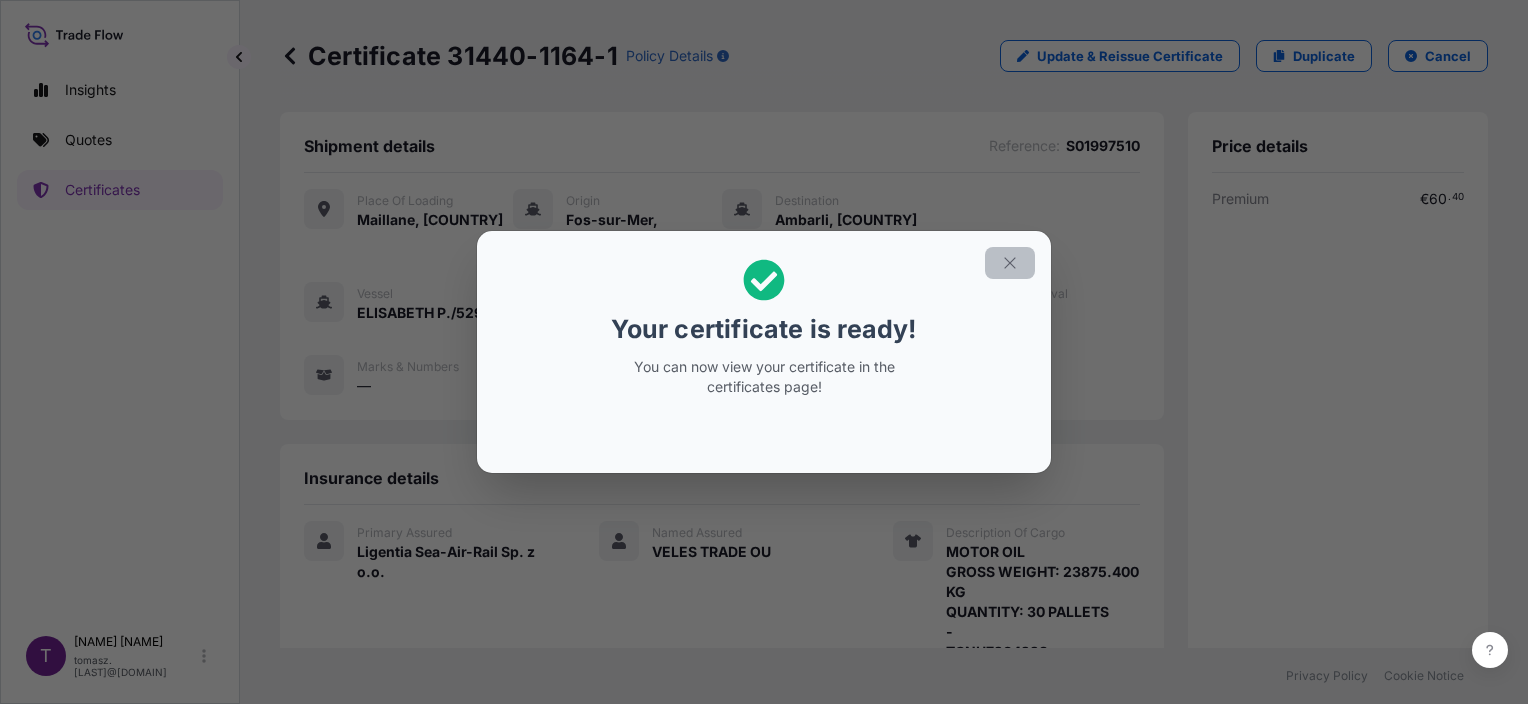 click 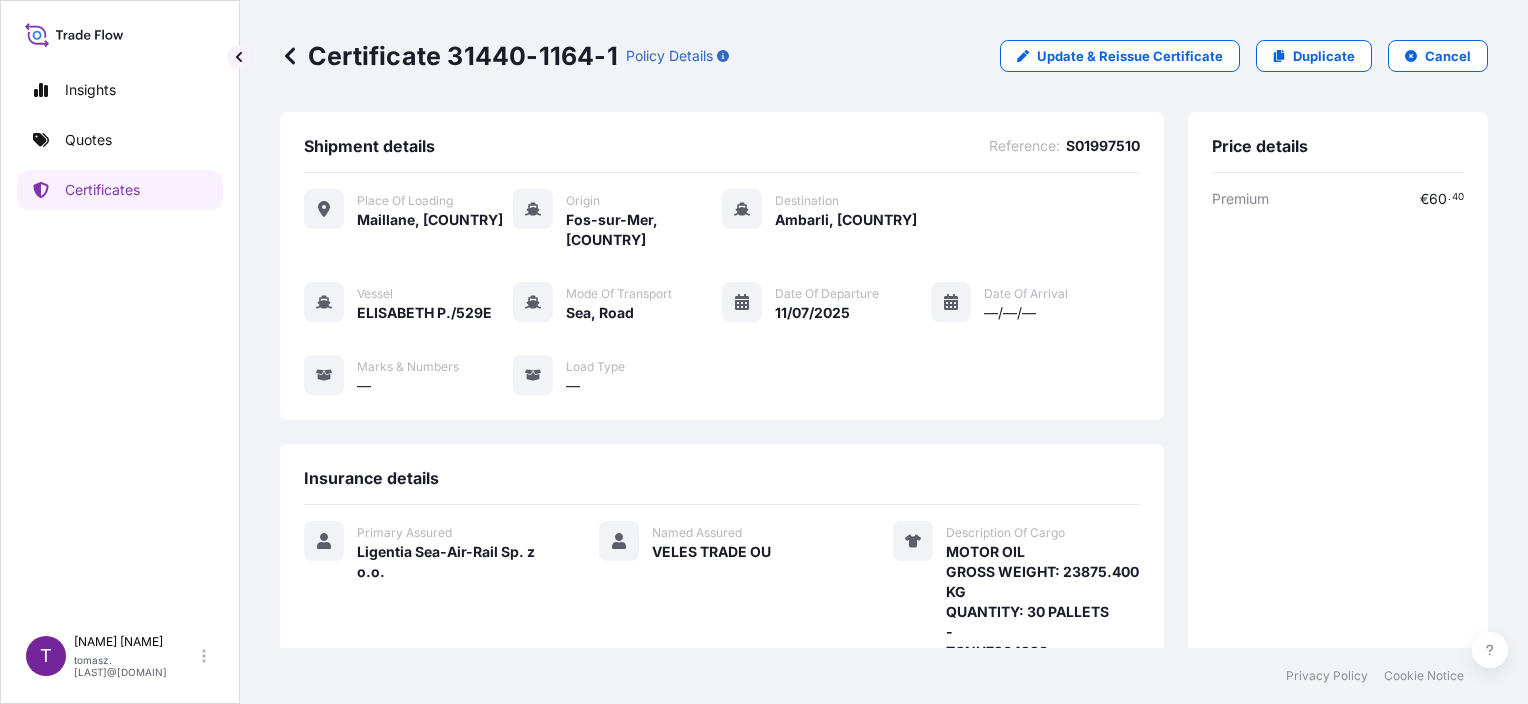 scroll, scrollTop: 444, scrollLeft: 0, axis: vertical 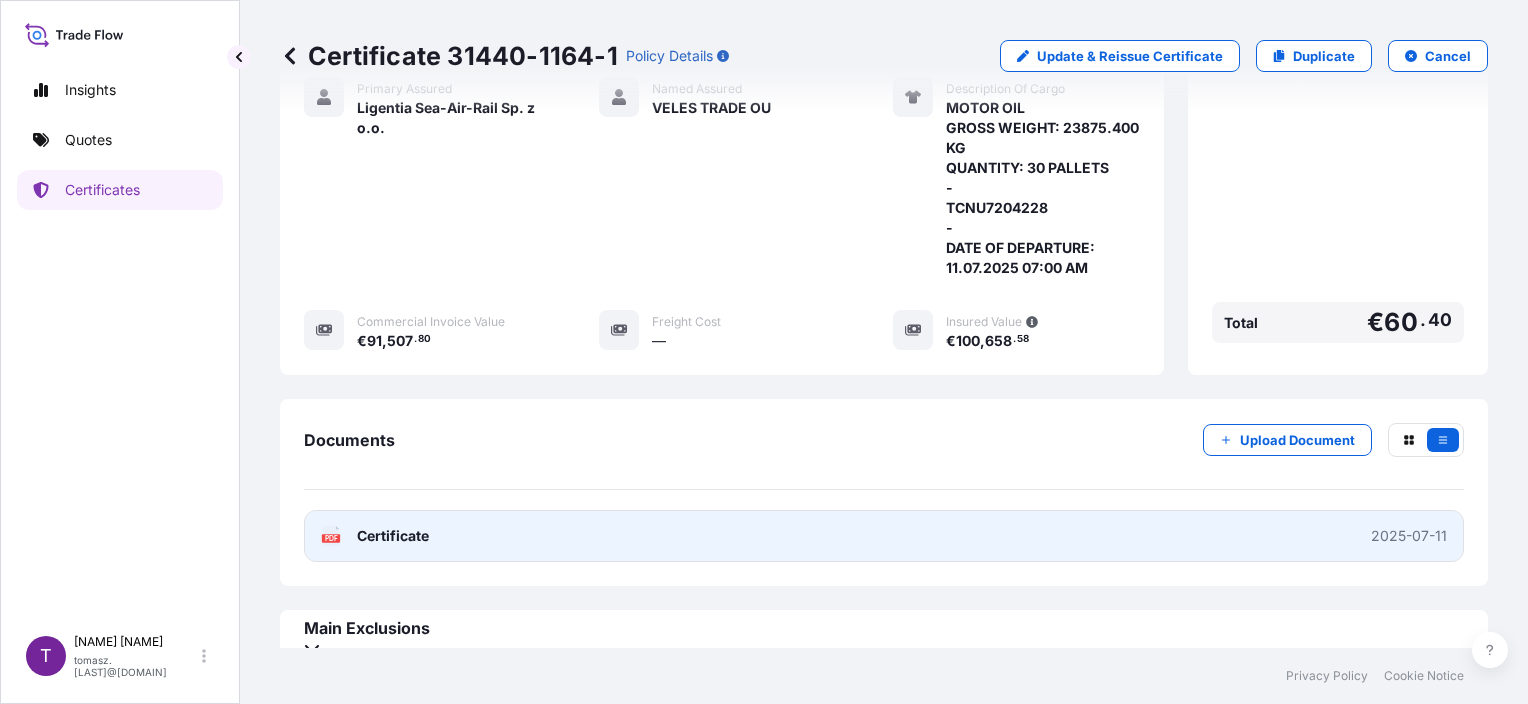 click on "PDF Certificate 2025-07-11" at bounding box center (884, 536) 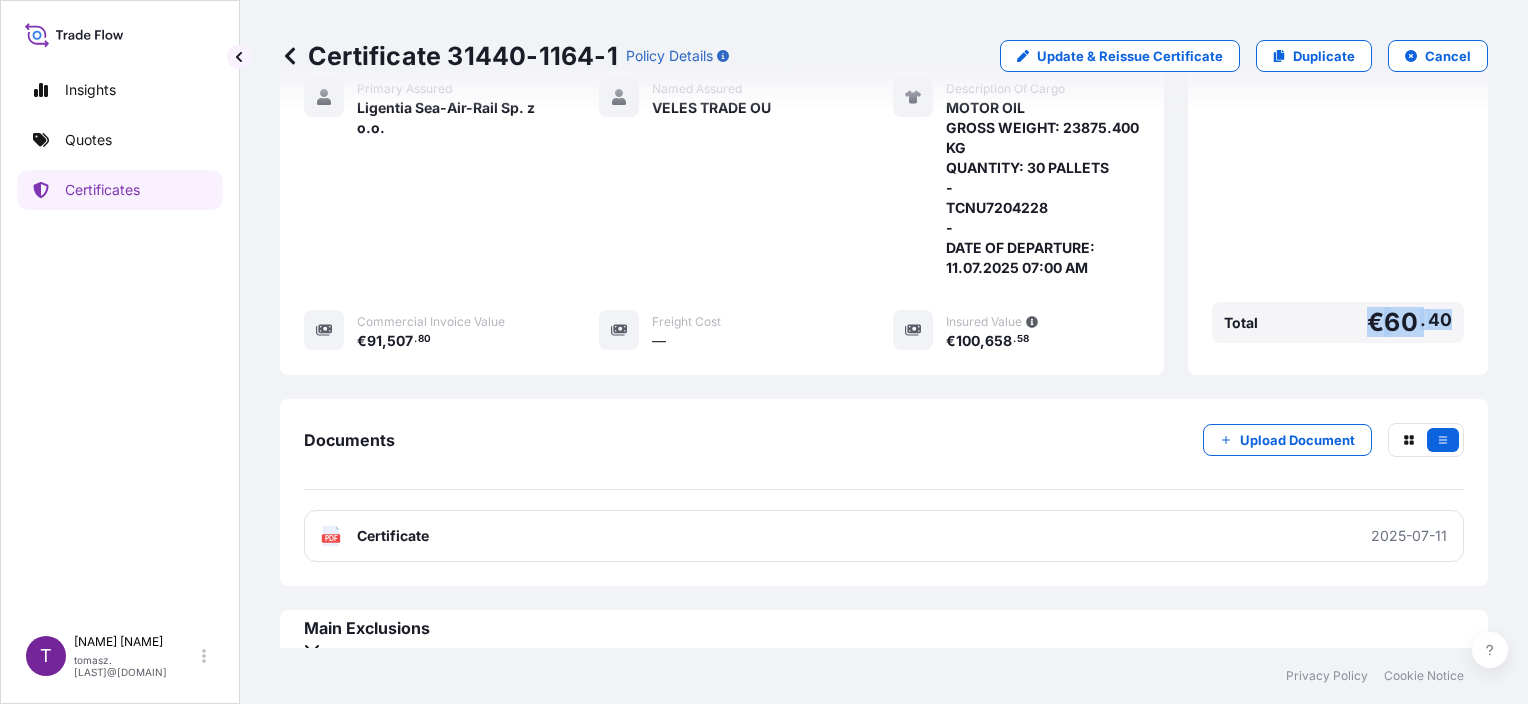 drag, startPoint x: 1422, startPoint y: 301, endPoint x: 1357, endPoint y: 301, distance: 65 